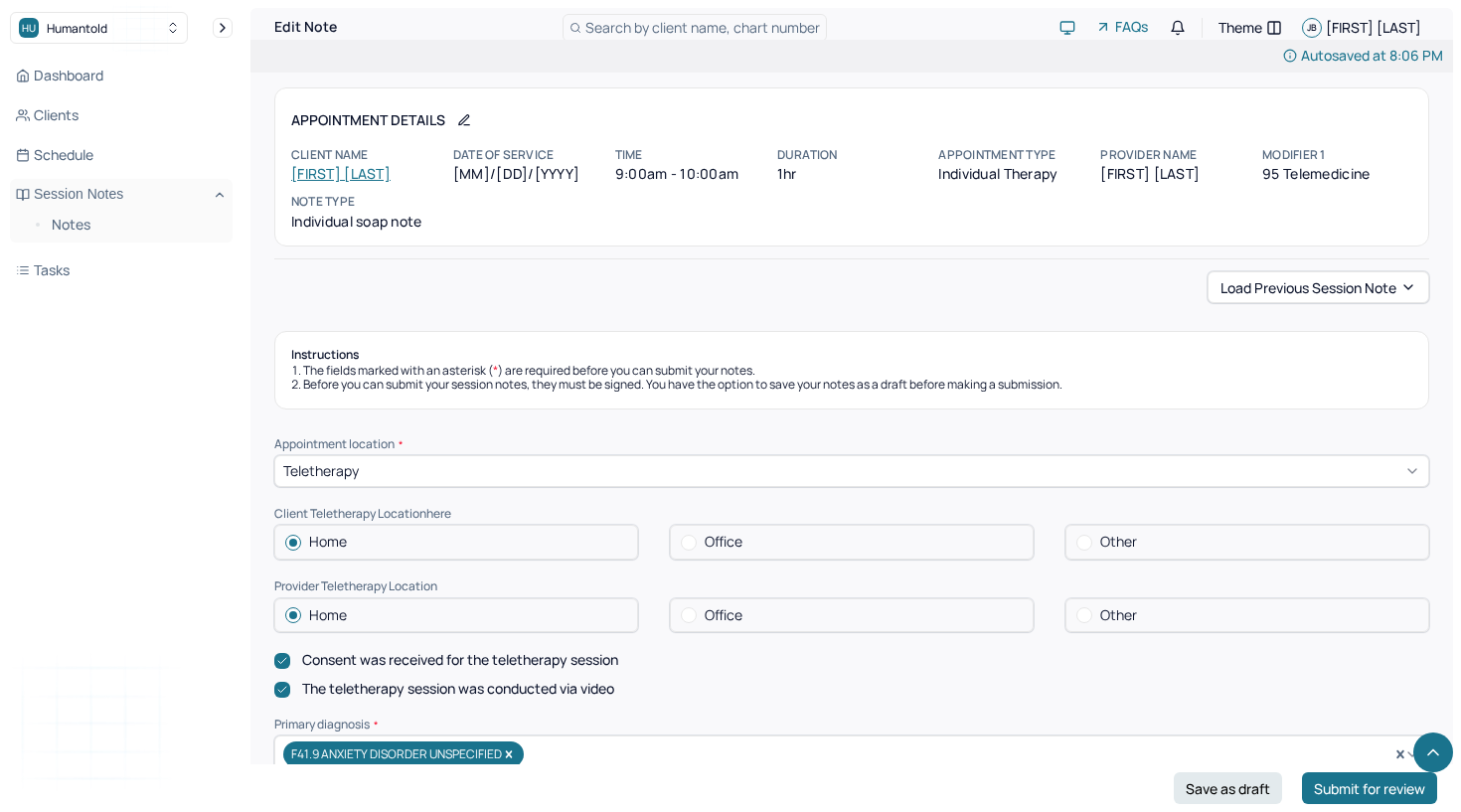 scroll, scrollTop: 1789, scrollLeft: 0, axis: vertical 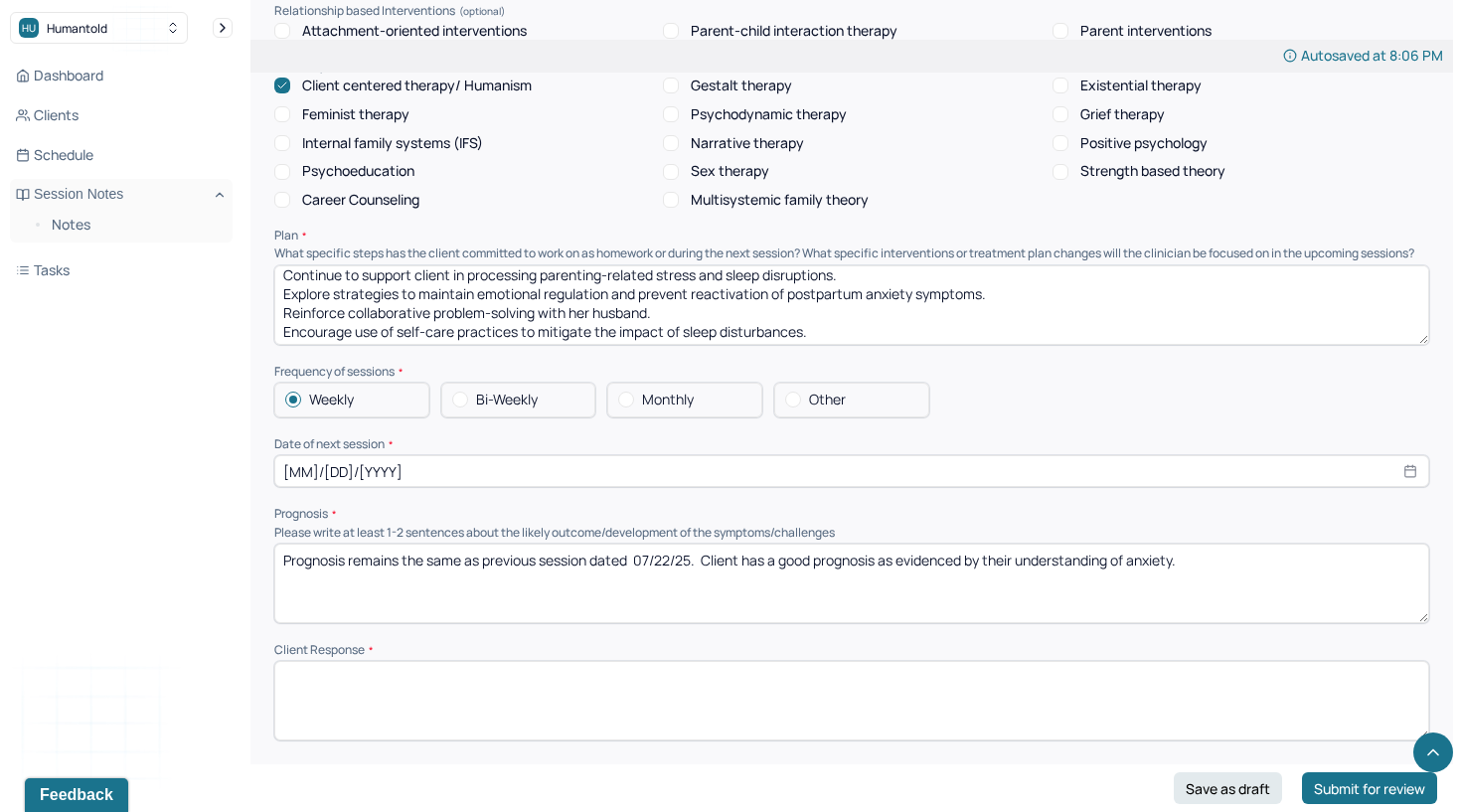 drag, startPoint x: 615, startPoint y: 276, endPoint x: 985, endPoint y: 274, distance: 370.00541 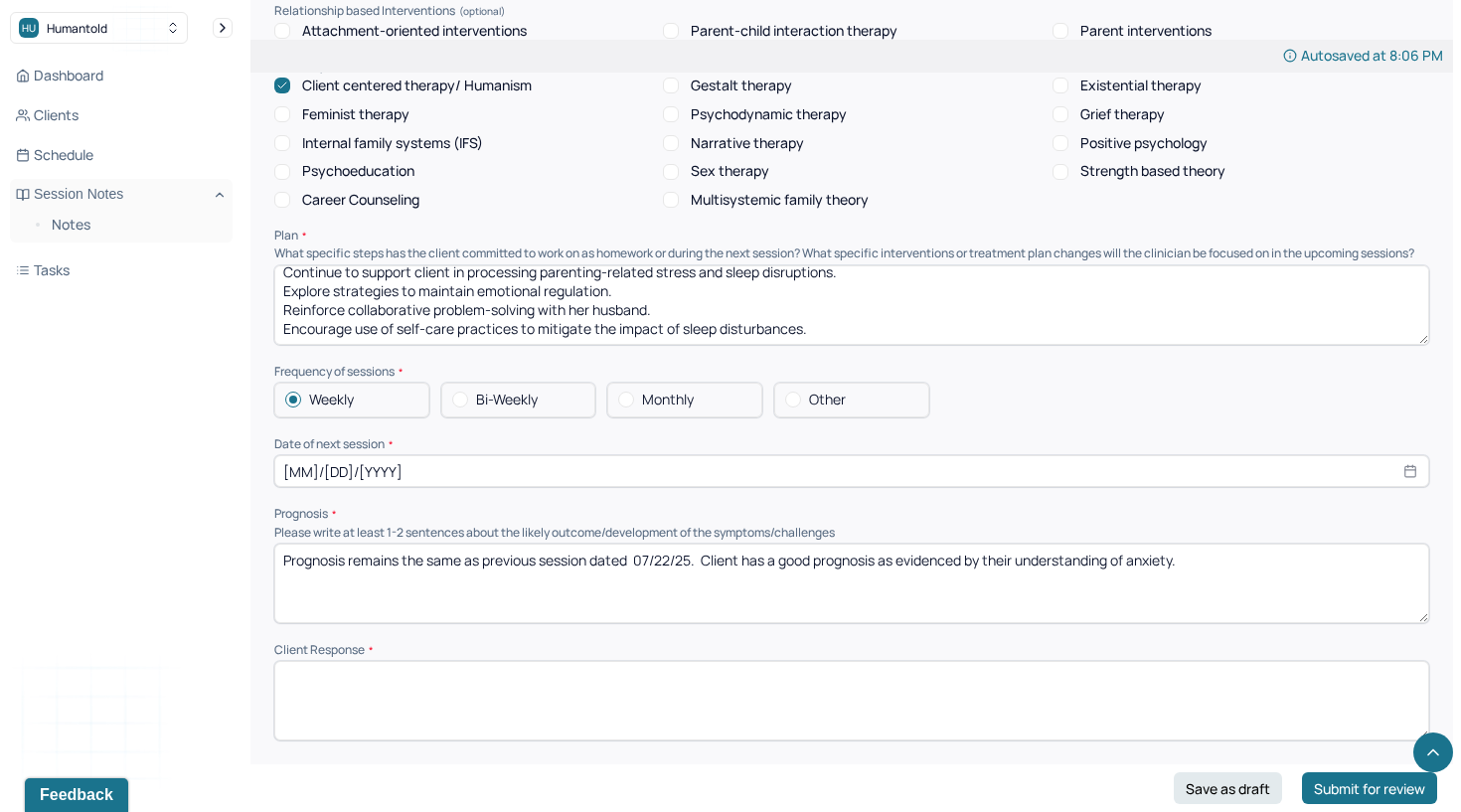 scroll, scrollTop: 9, scrollLeft: 0, axis: vertical 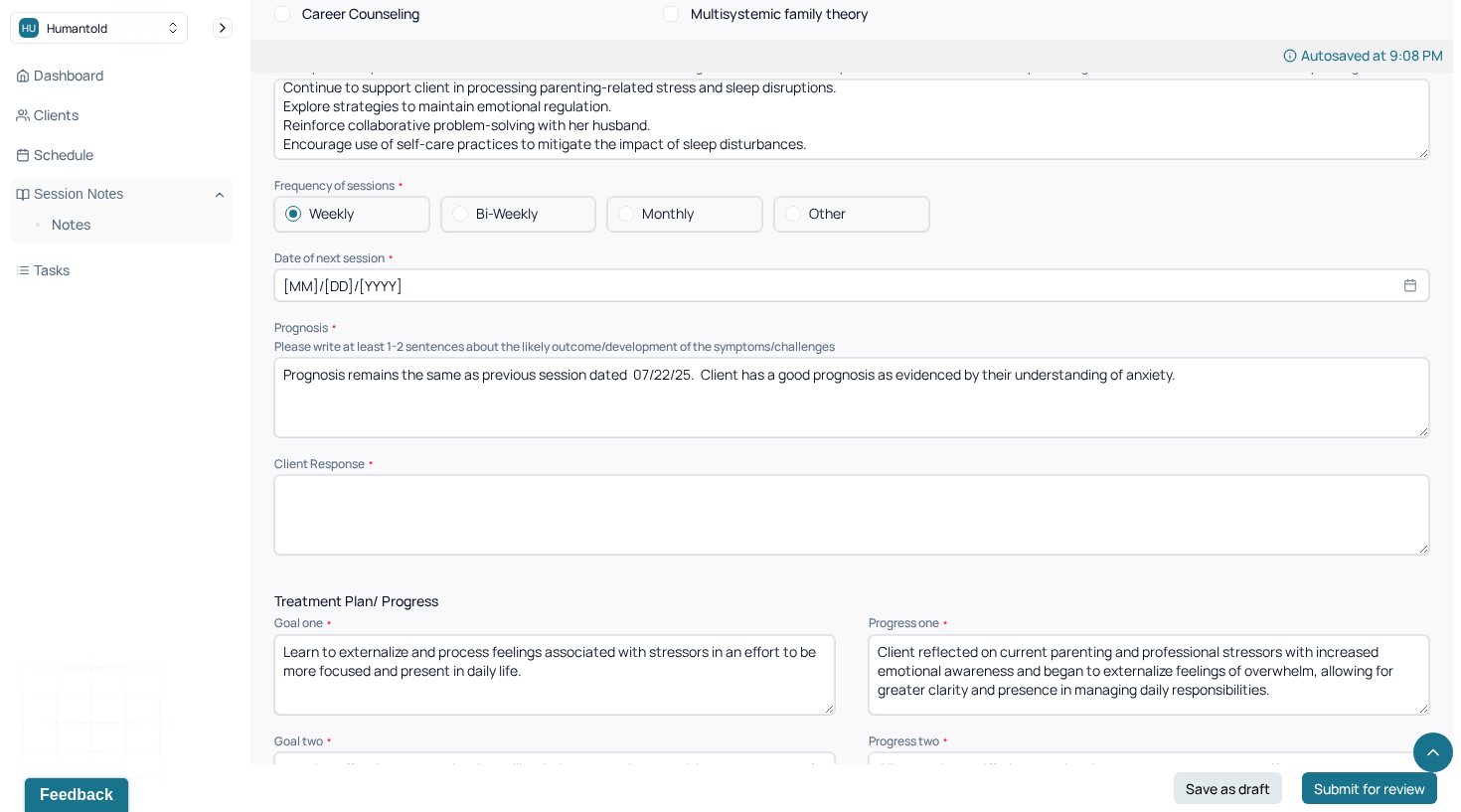 type on "Continue to support client in processing parenting-related stress and sleep disruptions.
Explore strategies to maintain emotional regulation.
Reinforce collaborative problem-solving with her husband.
Encourage use of self-care practices to mitigate the impact of sleep disturbances." 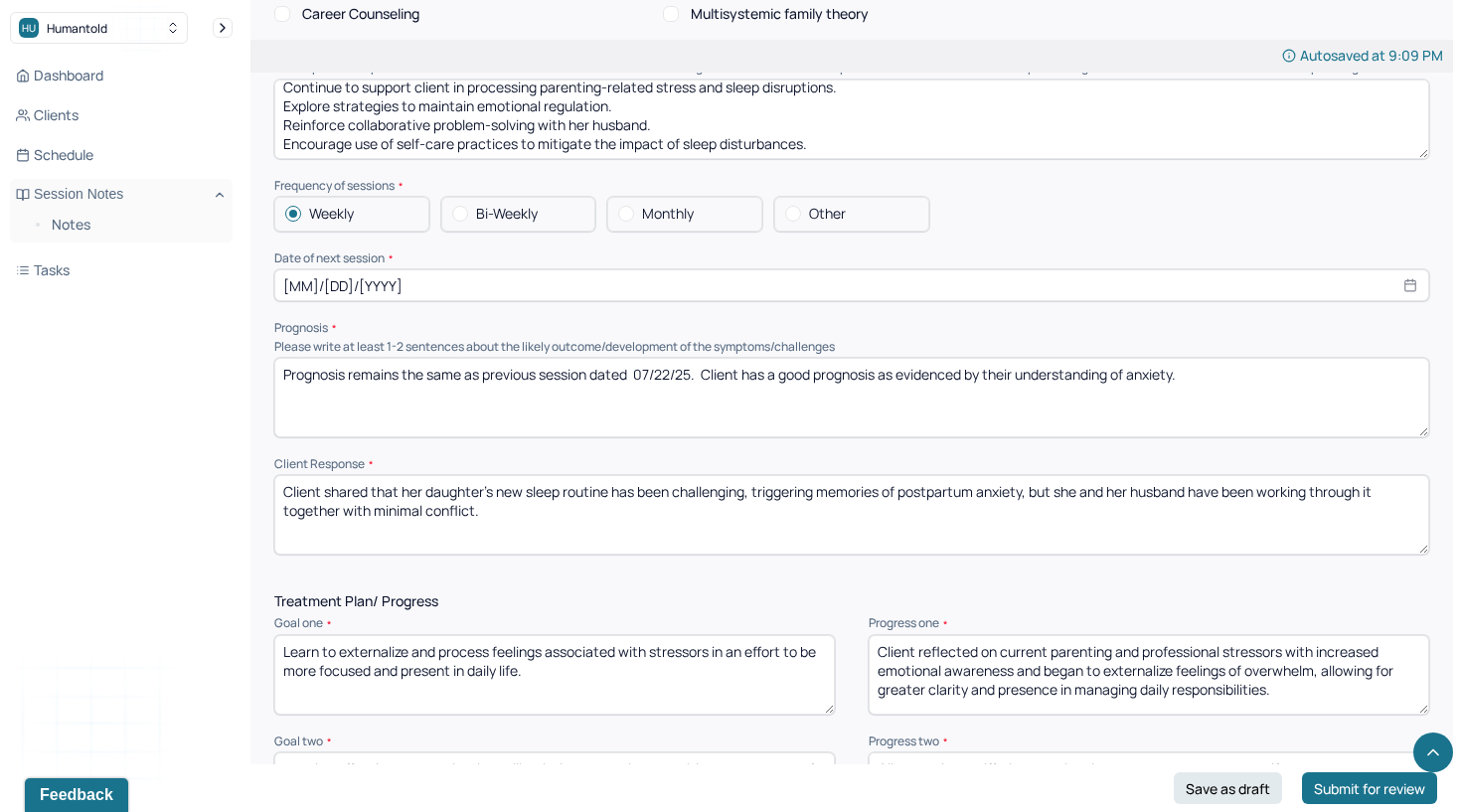 type on "Client shared that her daughter’s new sleep routine has been challenging, triggering memories of postpartum anxiety, but she and her husband have been working through it together with minimal conflict." 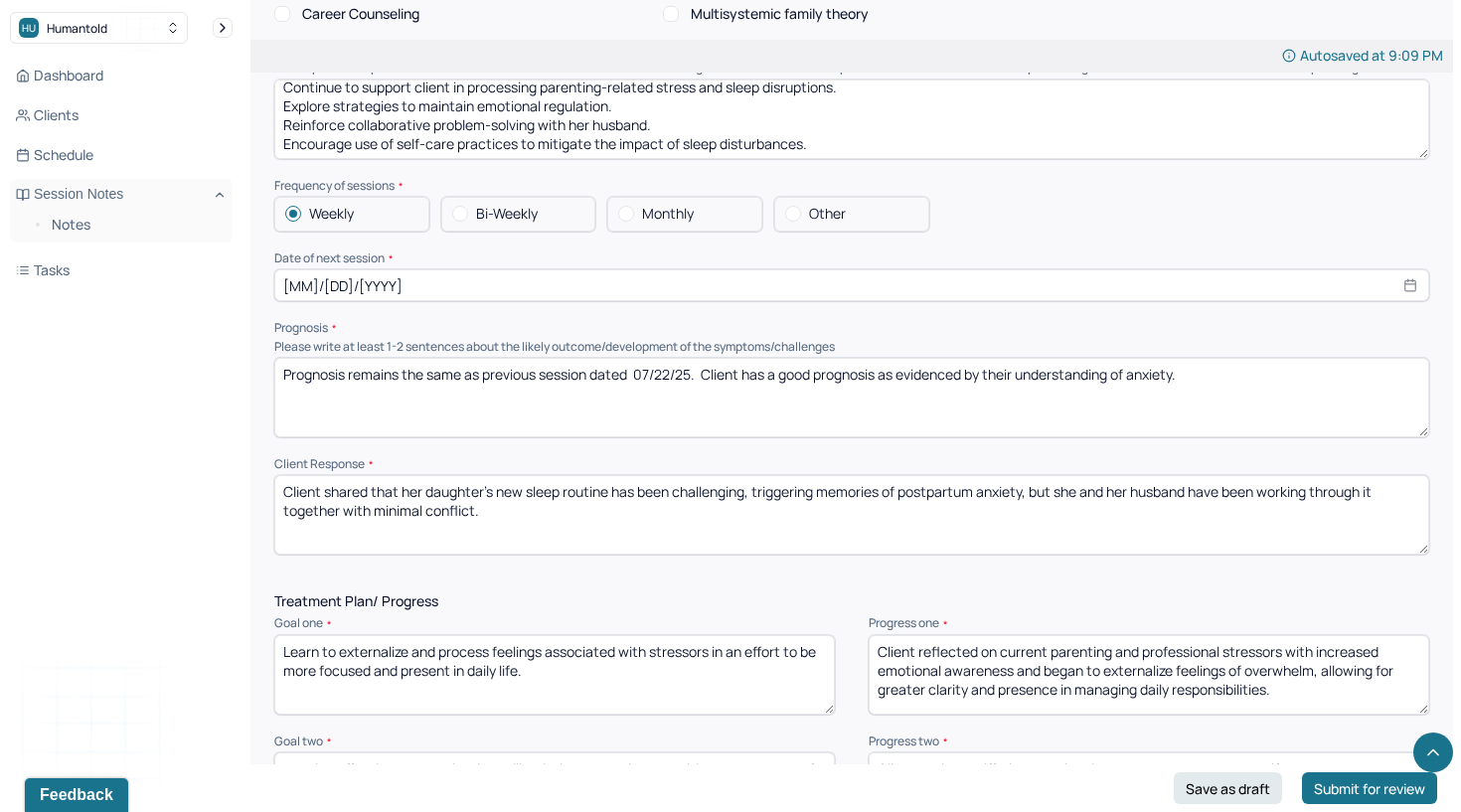 click on "Learn to externalize and process feelings associated with stressors in an effort to be more focused and present in daily life." at bounding box center [555, 675] 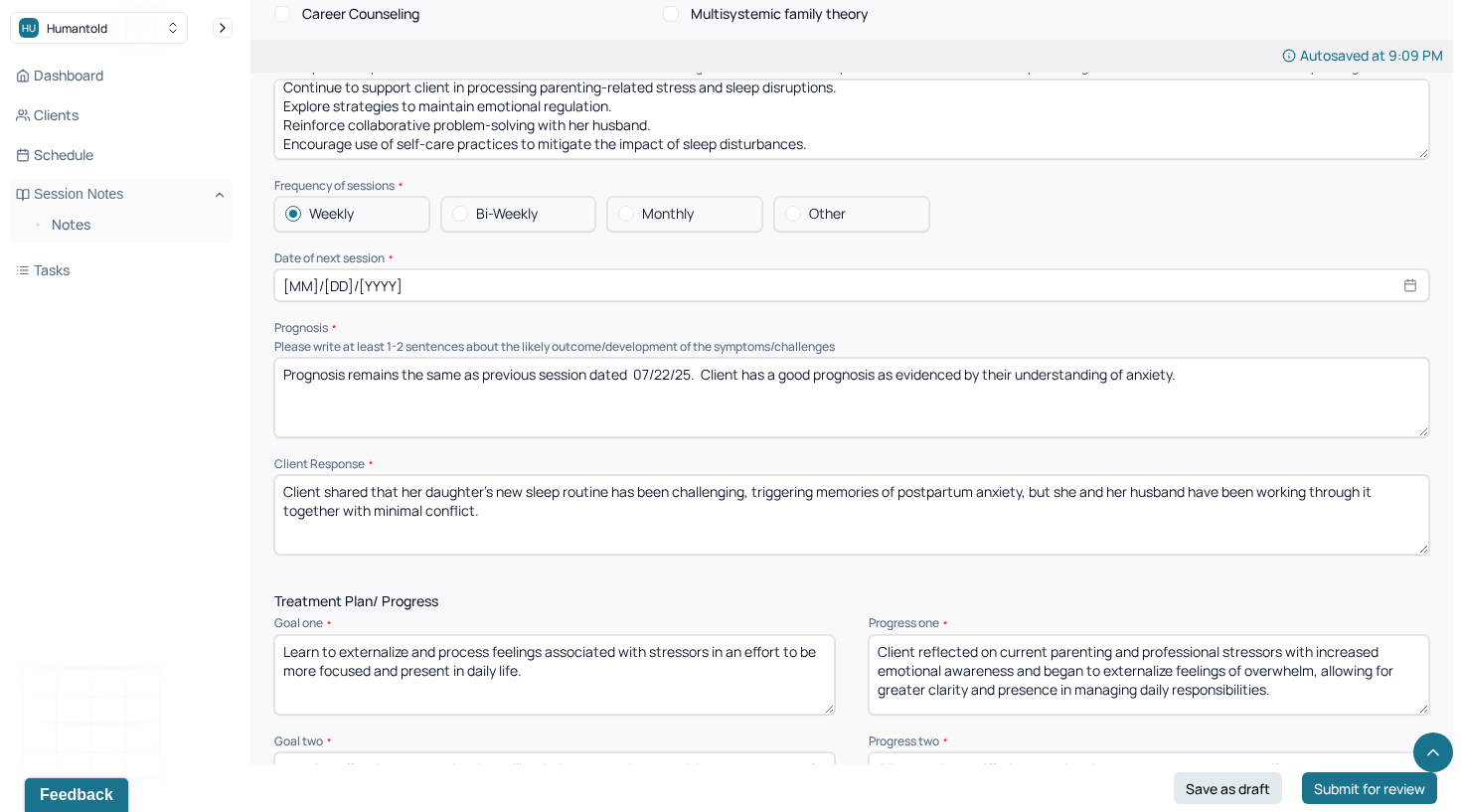 click on "Learn to externalize and process feelings associated with stressors in an effort to be more focused and present in daily life." at bounding box center [555, 675] 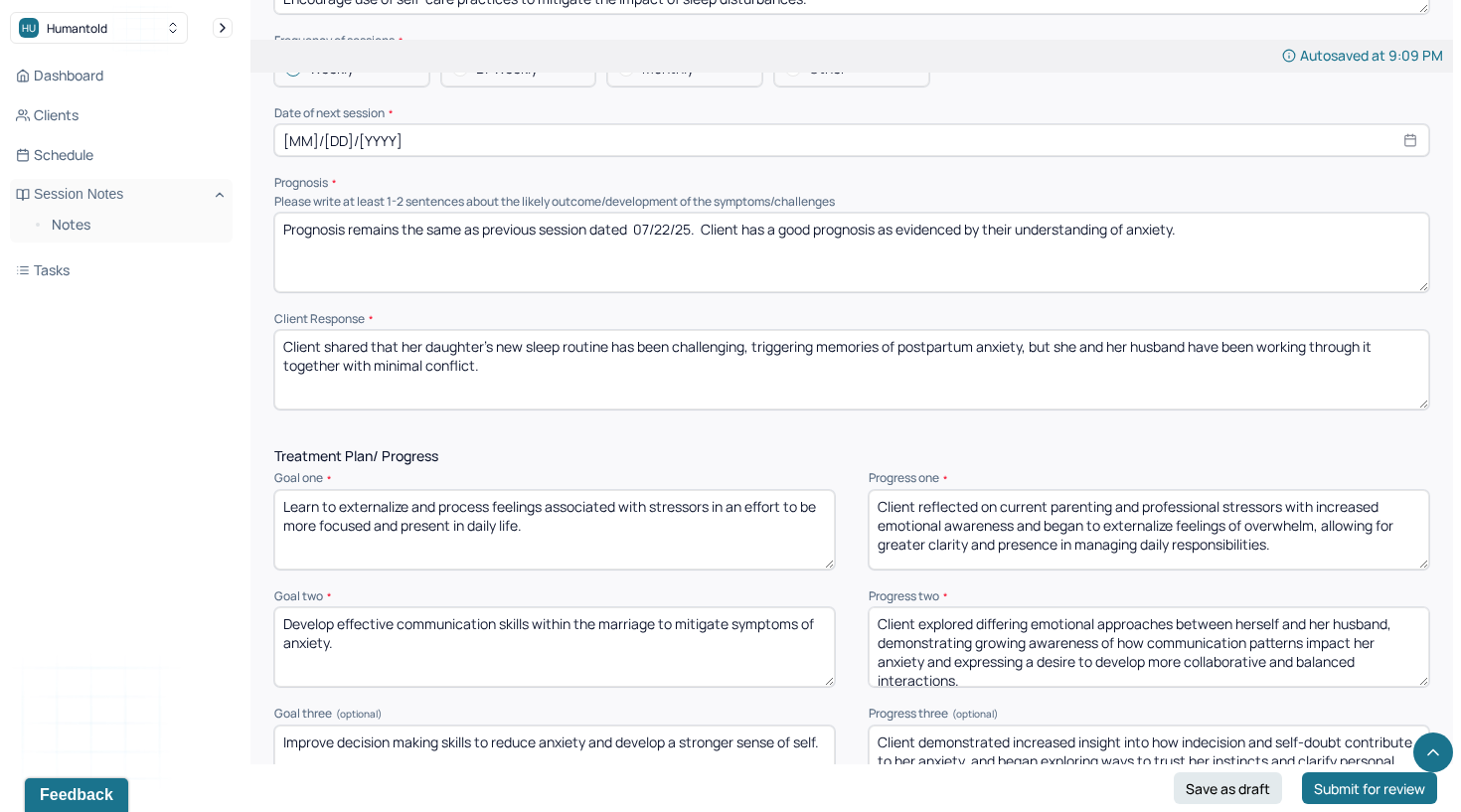 scroll, scrollTop: 2210, scrollLeft: 0, axis: vertical 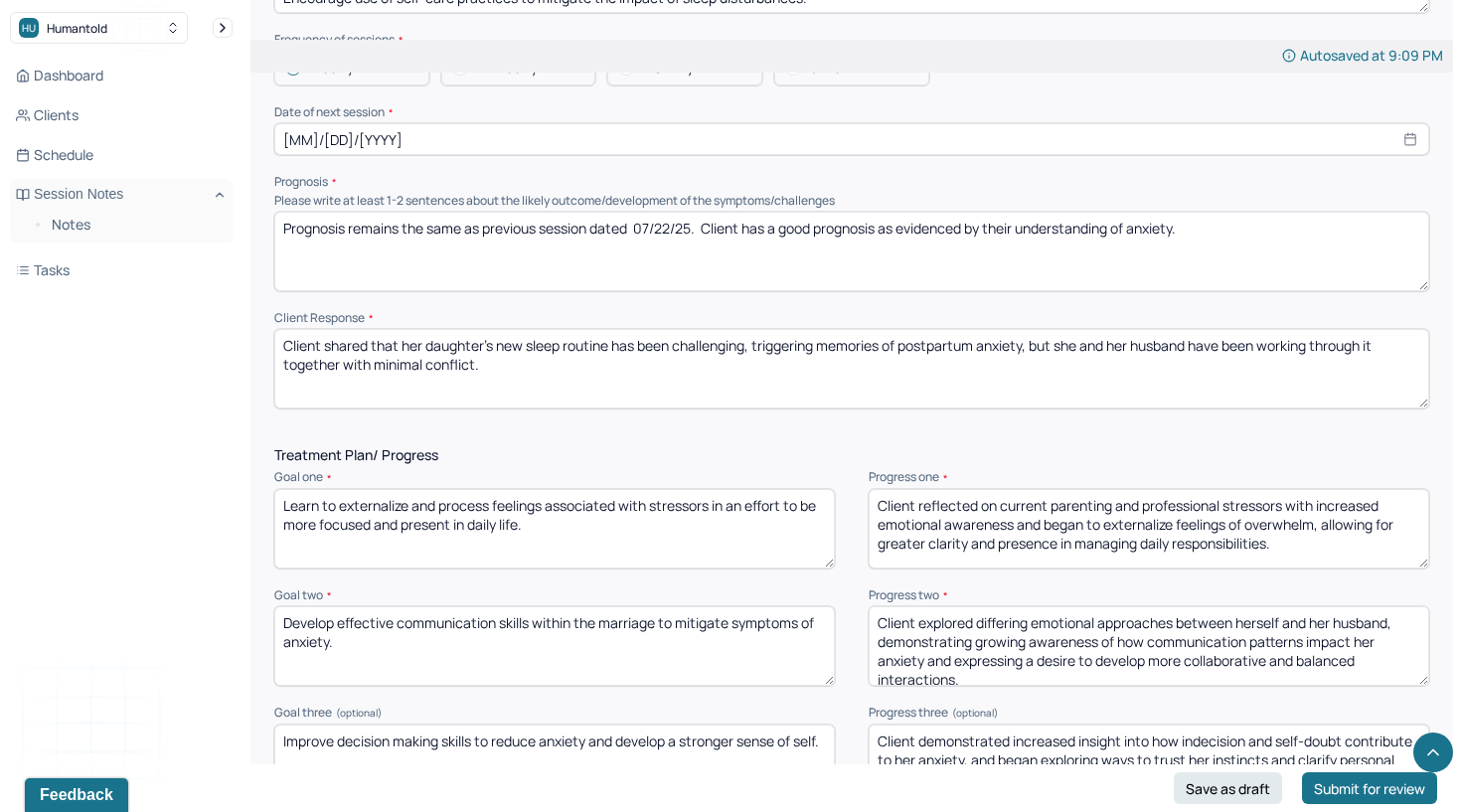 click on "Client reflected on current parenting and professional stressors with increased emotional awareness and began to externalize feelings of overwhelm, allowing for greater clarity and presence in managing daily responsibilities." at bounding box center [1149, 529] 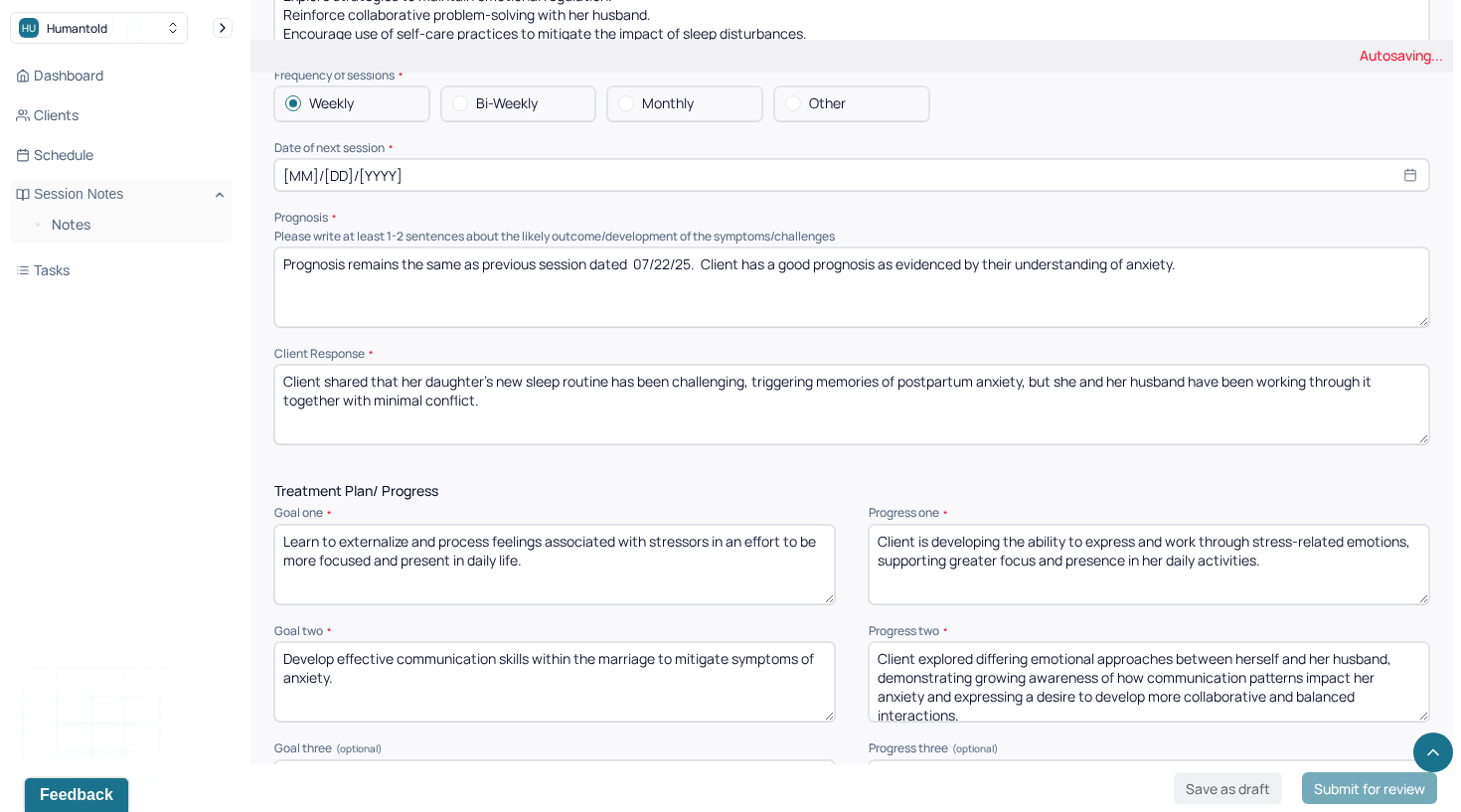 scroll, scrollTop: 2167, scrollLeft: 0, axis: vertical 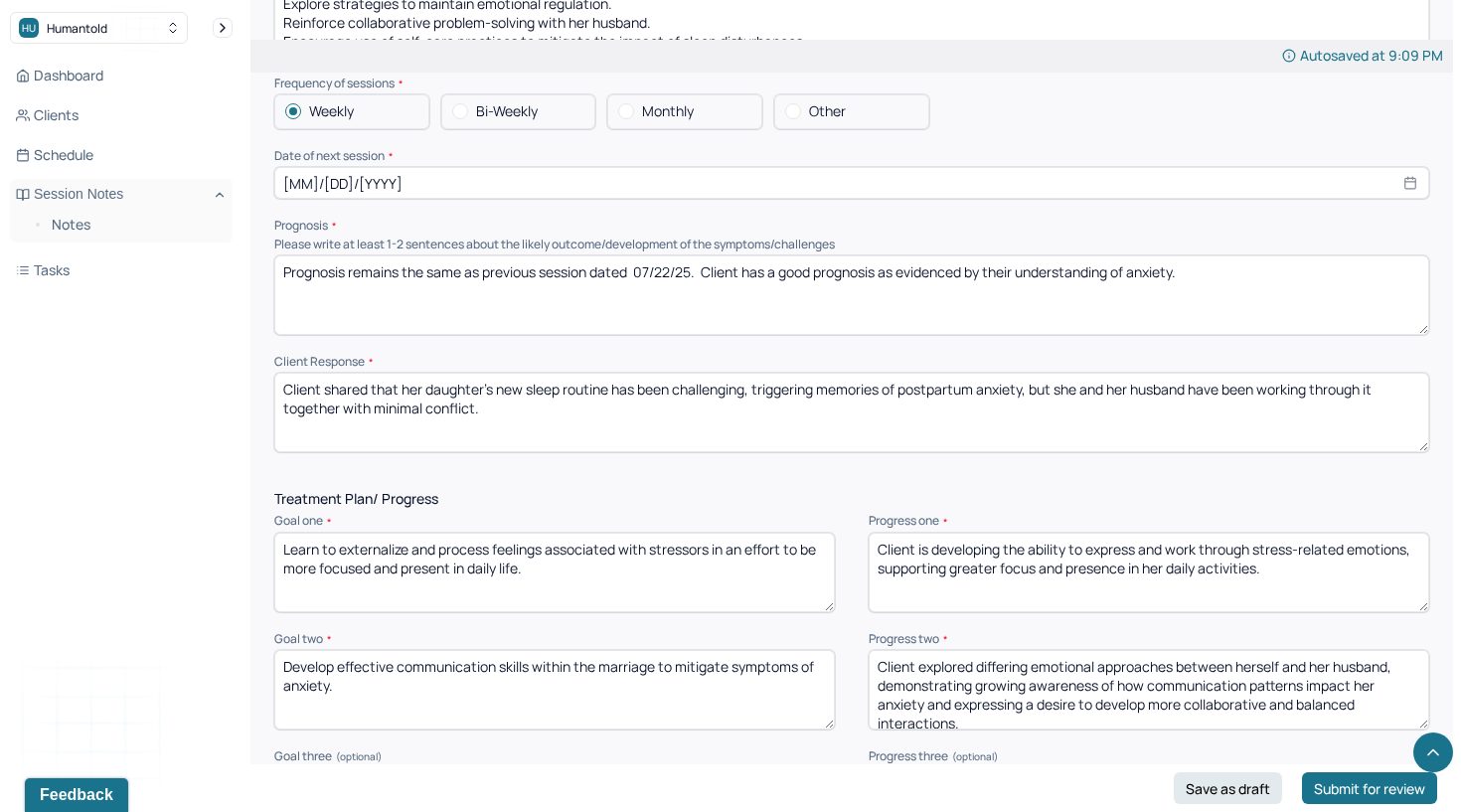 click on "Client is developing the ability to express and work through stress-related emotions, supporting greater focus and presence in her daily activities." at bounding box center [1149, 572] 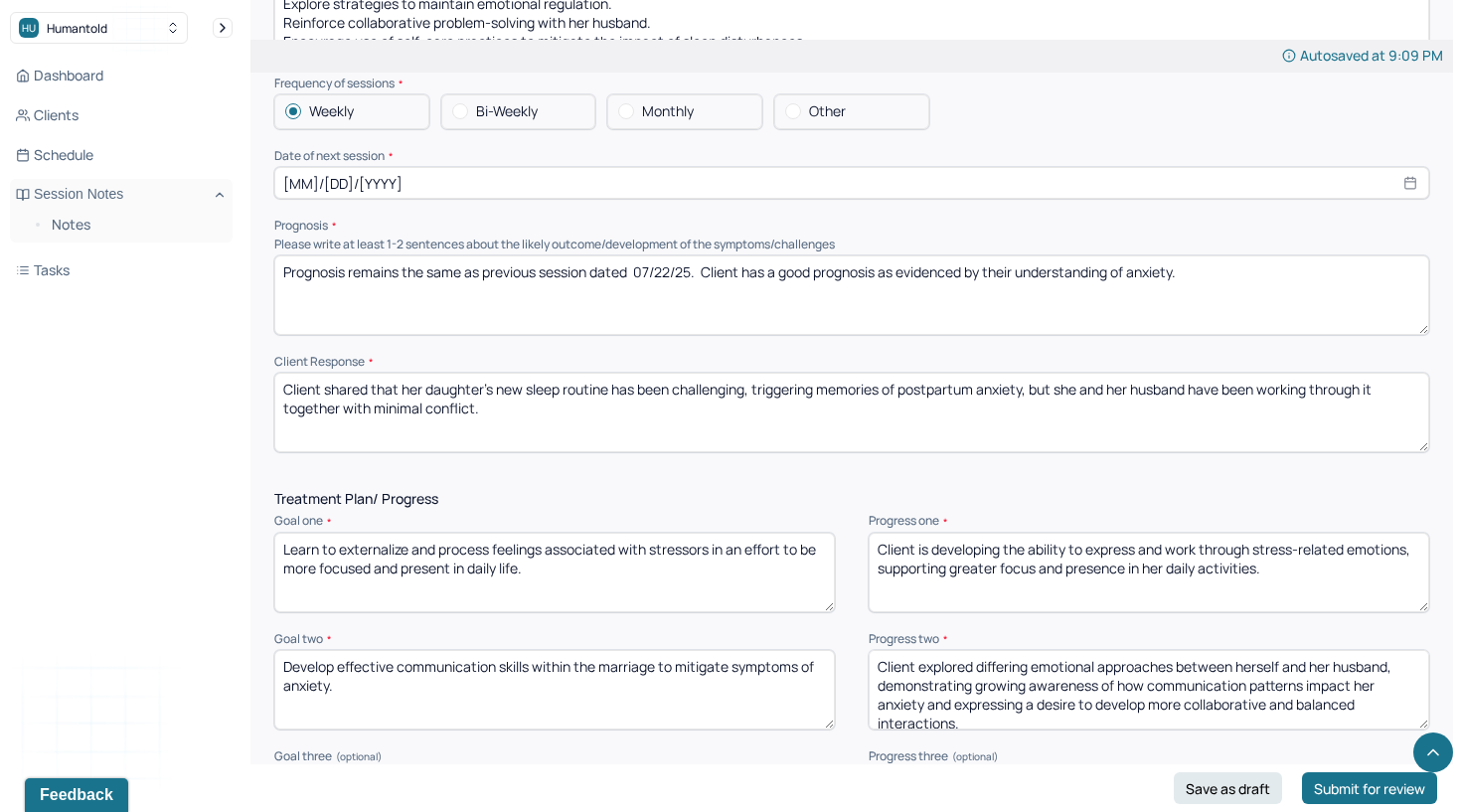 click on "Develop effective communication skills within the marriage to mitigate symptoms of anxiety." at bounding box center (555, 690) 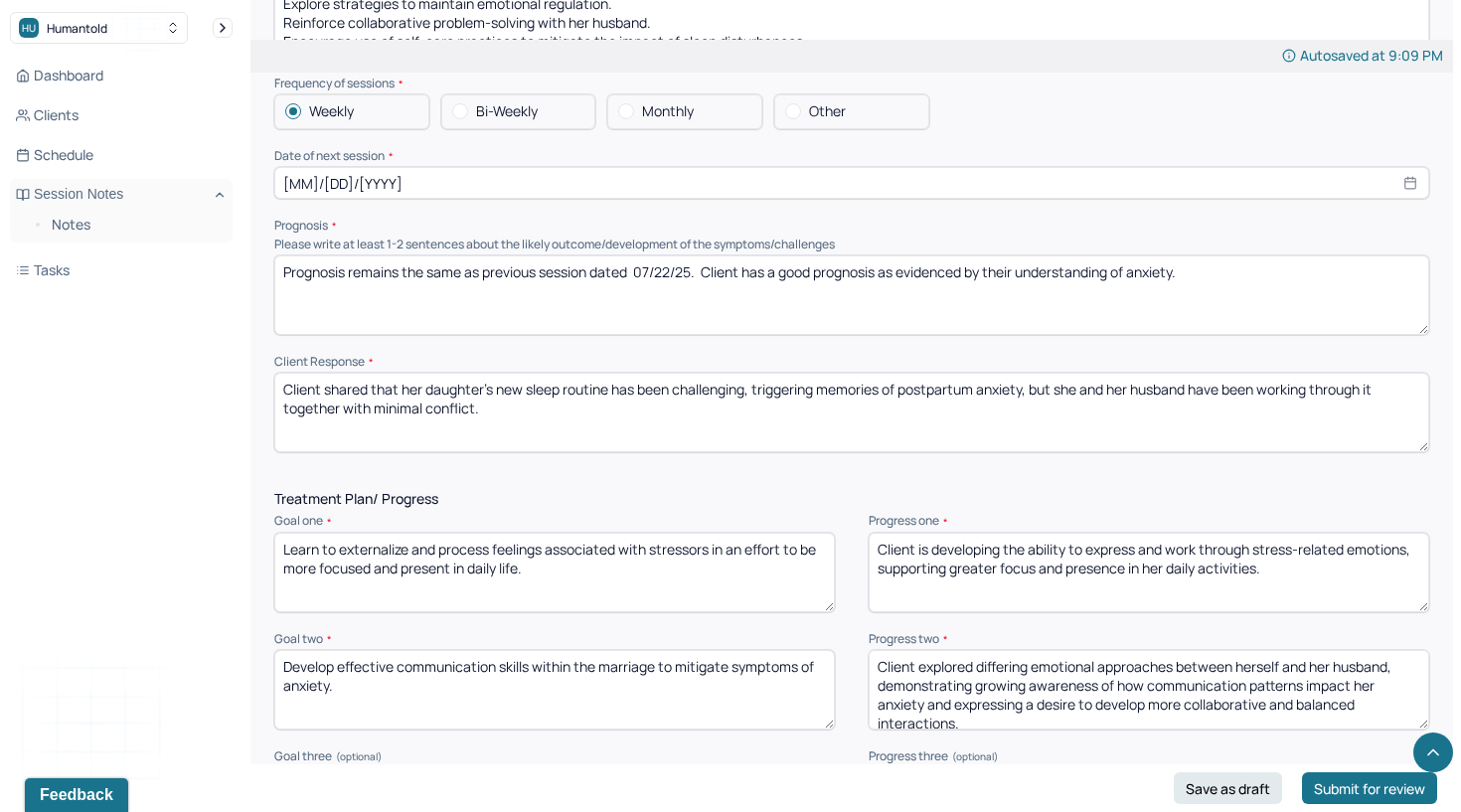 click on "Develop effective communication skills within the marriage to mitigate symptoms of anxiety." at bounding box center (555, 690) 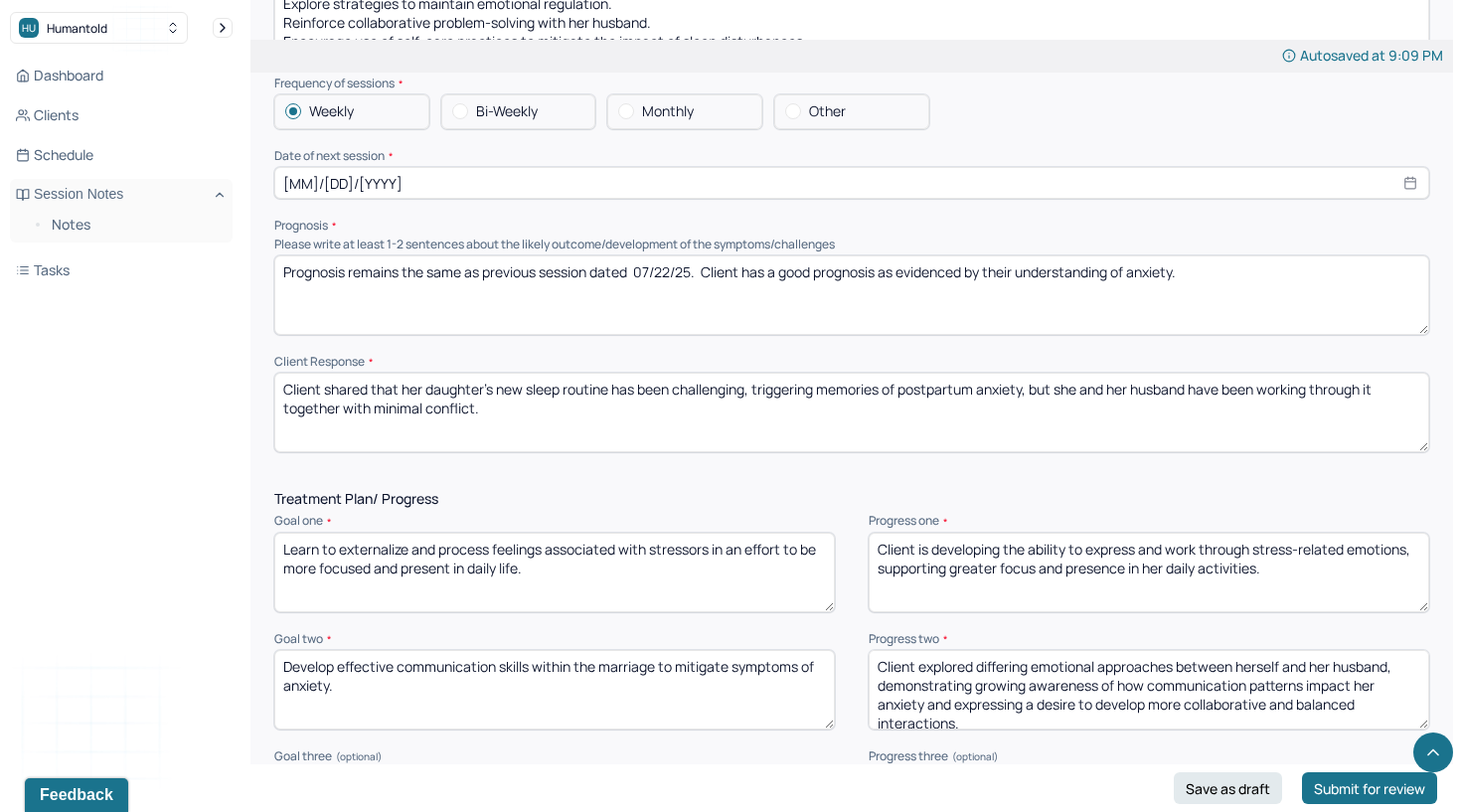 click on "Client explored differing emotional approaches between herself and her husband, demonstrating growing awareness of how communication patterns impact her anxiety and expressing a desire to develop more collaborative and balanced interactions." at bounding box center [1149, 690] 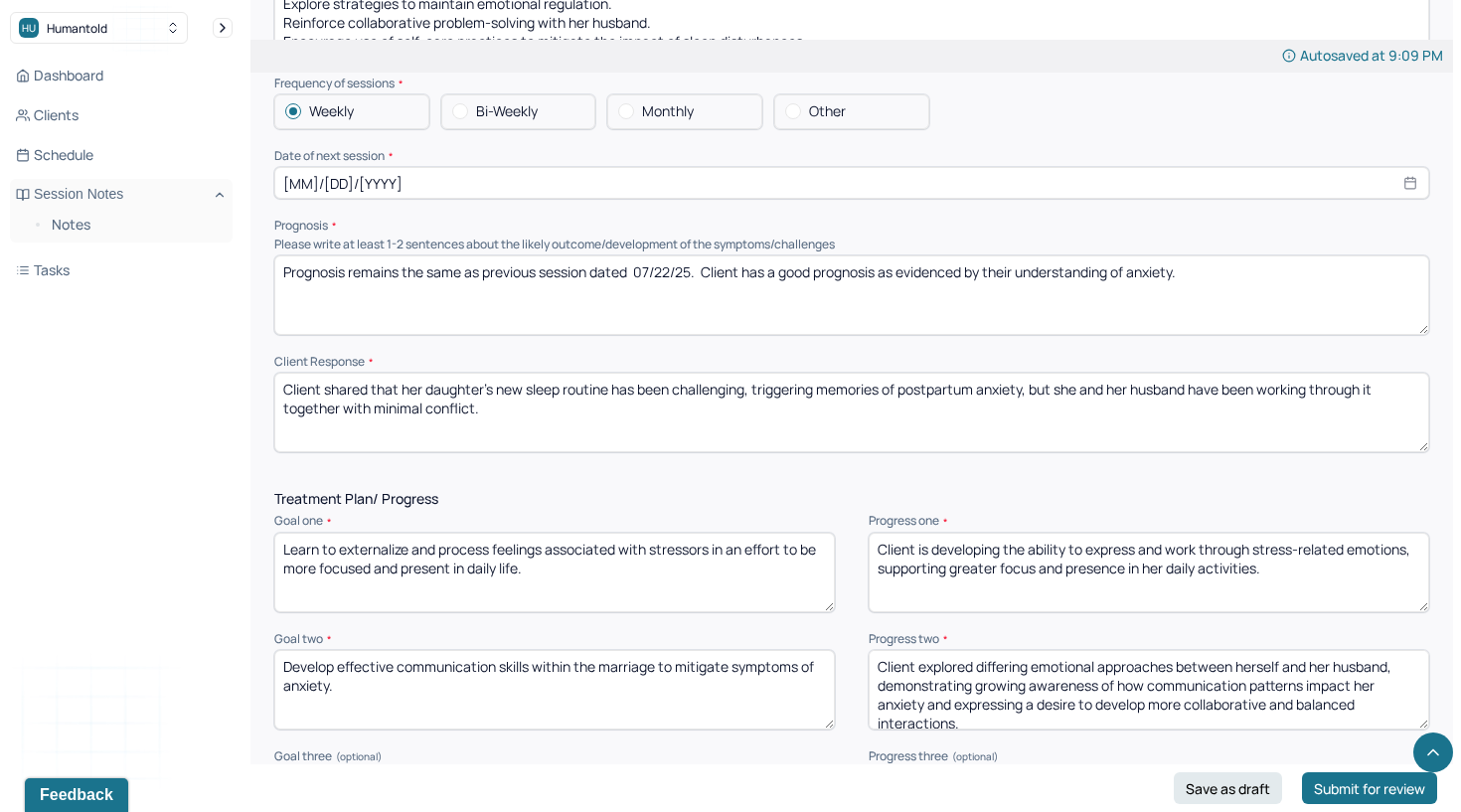 click on "Client explored differing emotional approaches between herself and her husband, demonstrating growing awareness of how communication patterns impact her anxiety and expressing a desire to develop more collaborative and balanced interactions." at bounding box center [1149, 690] 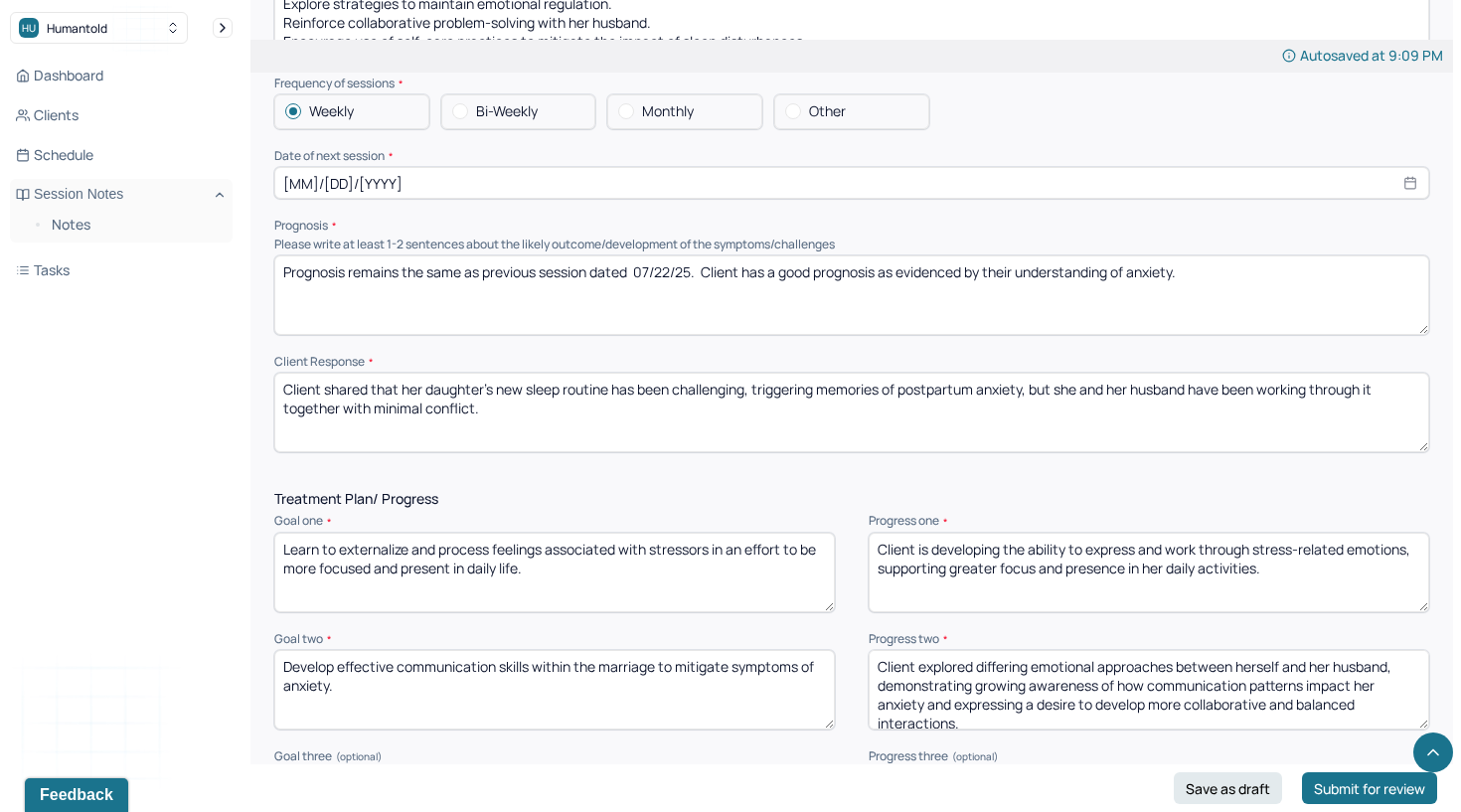paste on "is strengthening communication within her marriage, leading to decreased anxiety symptoms and fostering healthier interactions with her partner" 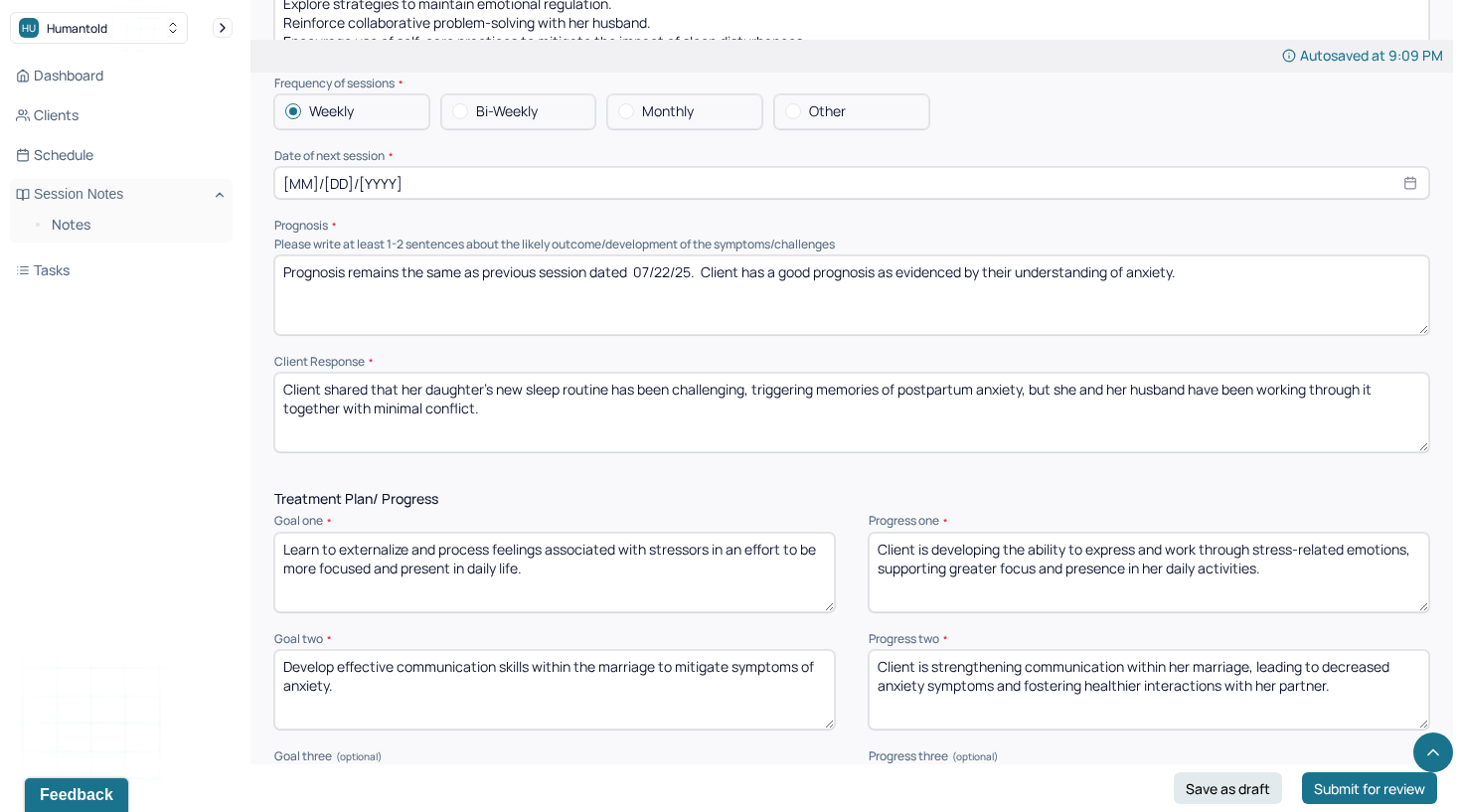 click on "Client explored differing emotional approaches between herself and her husband, demonstrating growing awareness of how communication patterns impact her anxiety and expressing a desire to develop more collaborative and balanced interactions." at bounding box center (1149, 690) 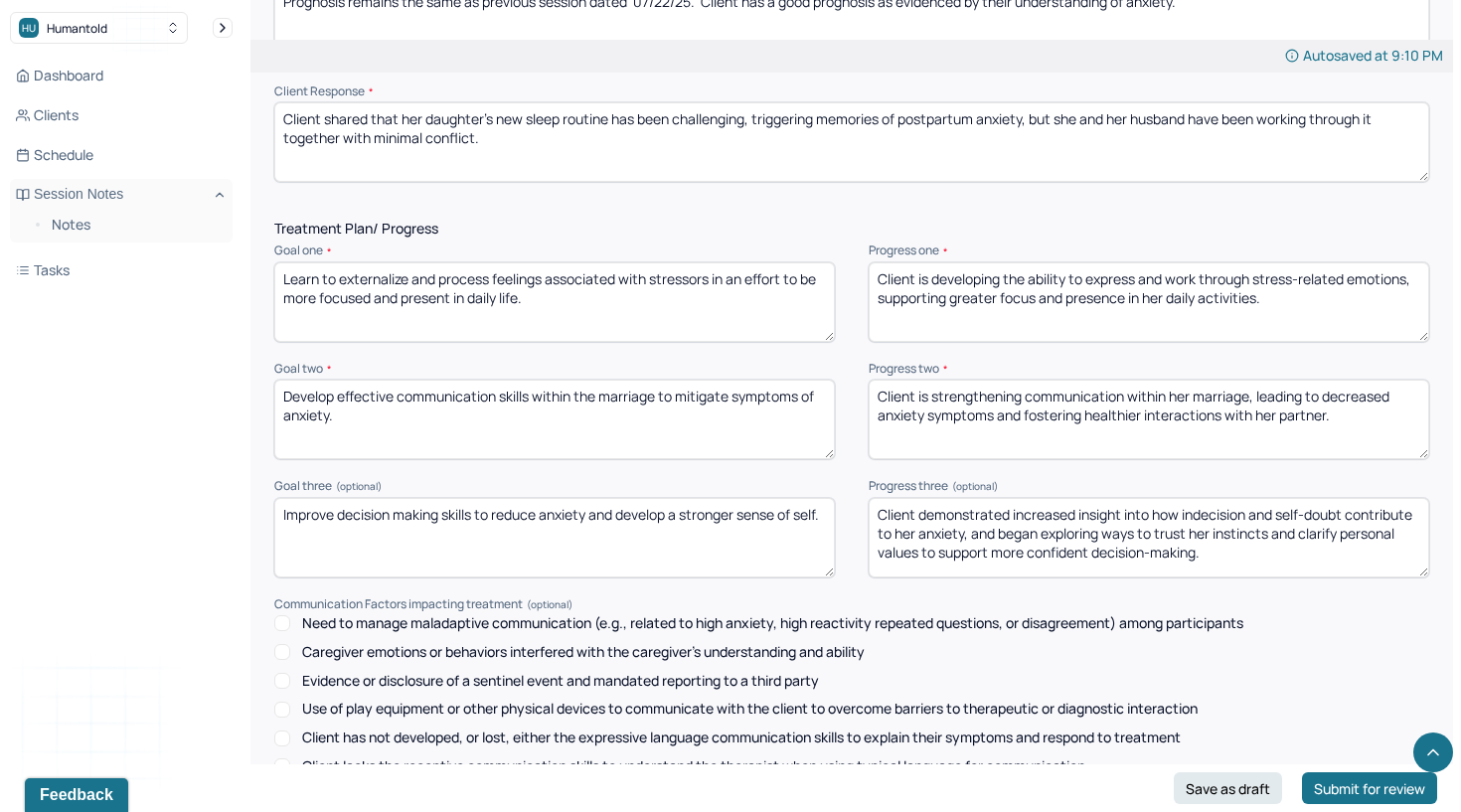 scroll, scrollTop: 2444, scrollLeft: 0, axis: vertical 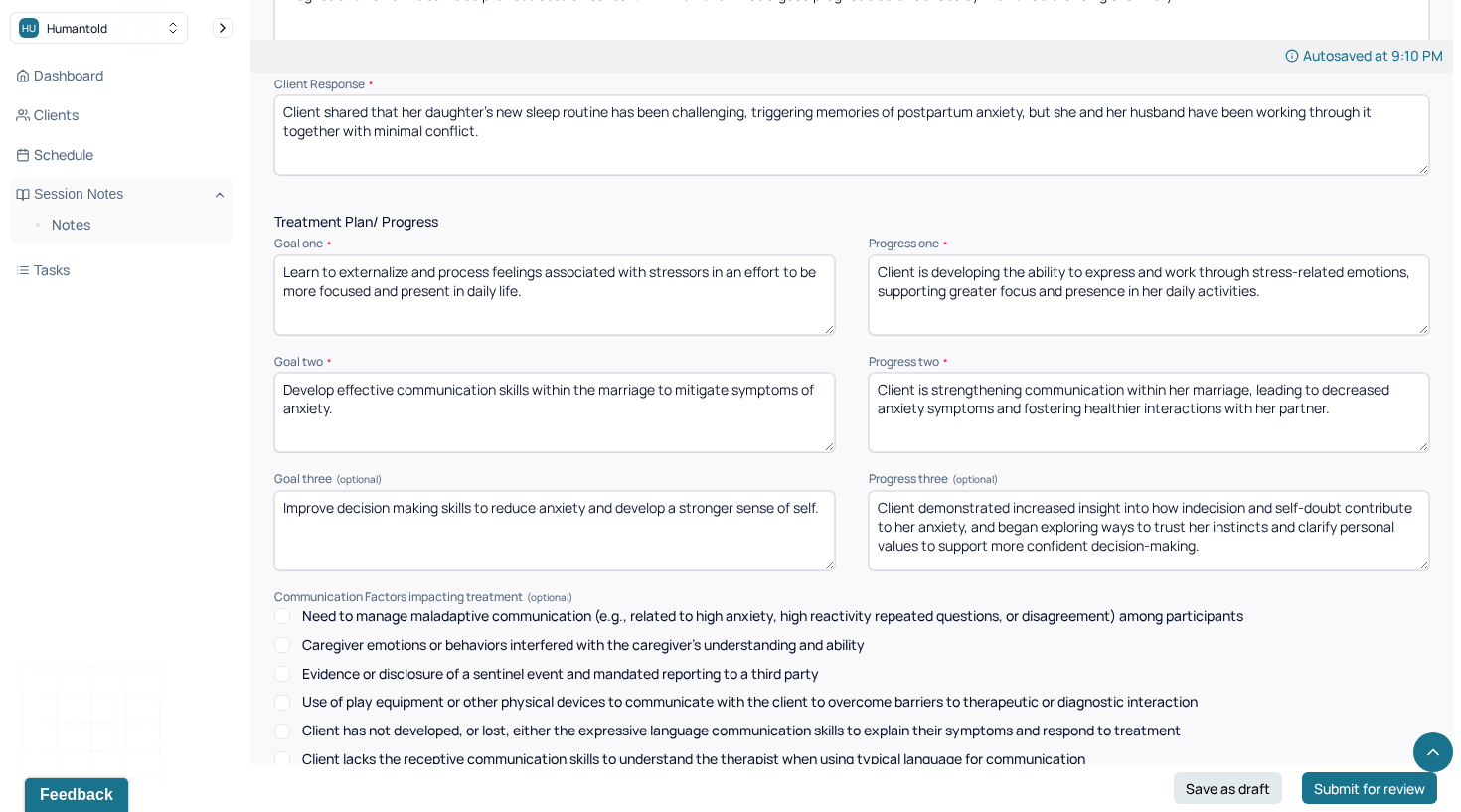 type on "Client is strengthening communication within her marriage, leading to decreased anxiety symptoms and fostering healthier interactions with her partner." 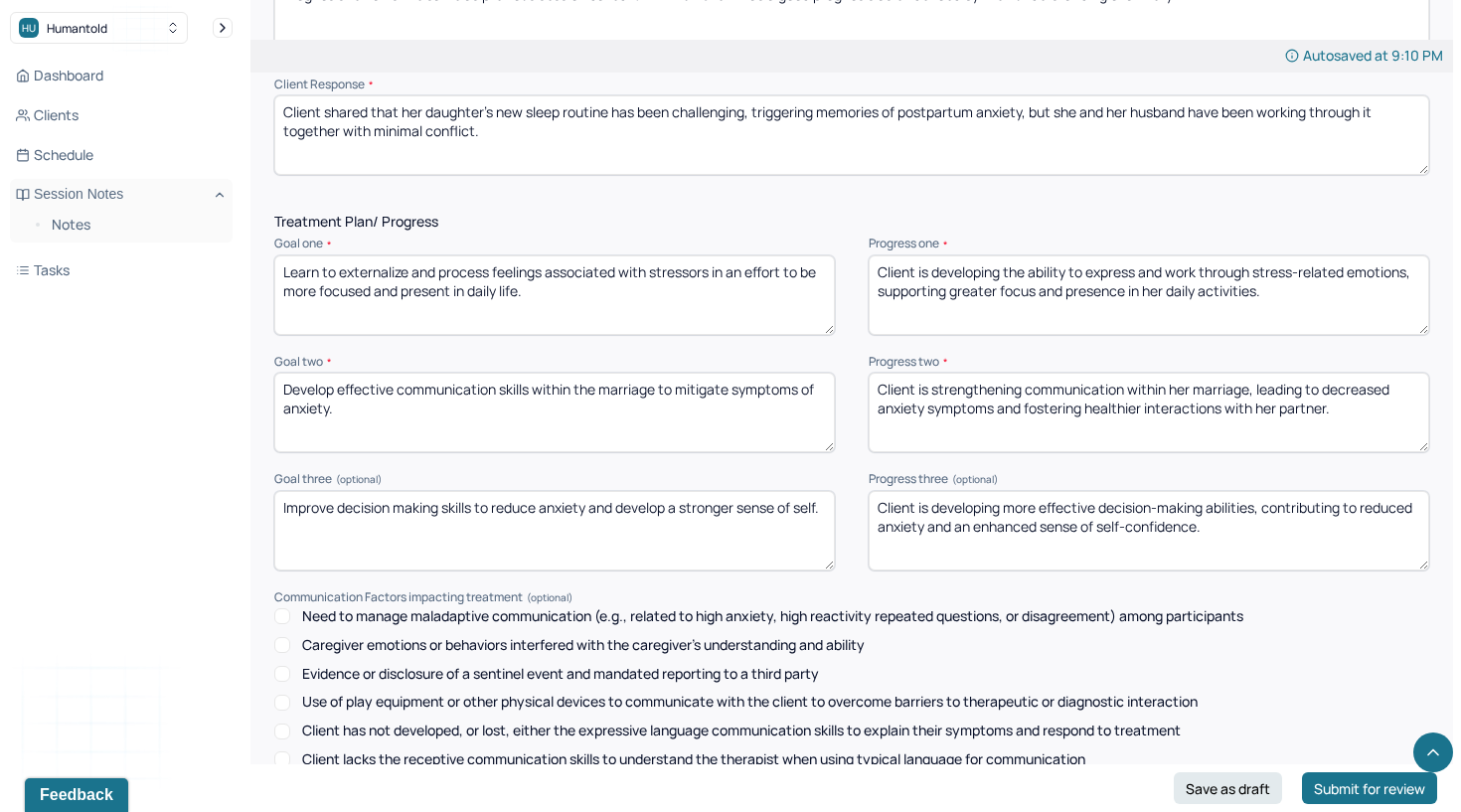 type on "Client is developing more effective decision-making abilities, contributing to reduced anxiety and an enhanced sense of self-confidence." 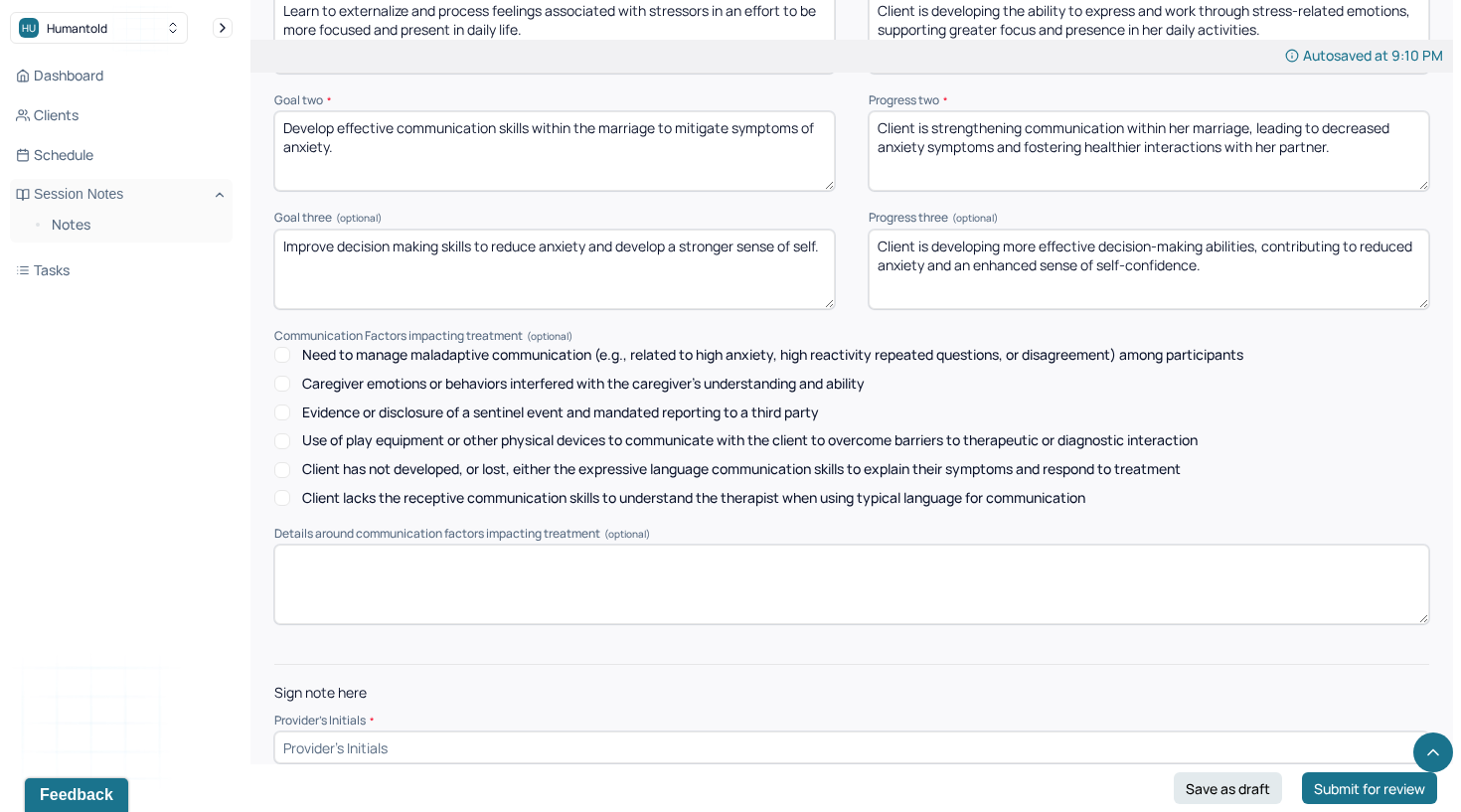 scroll, scrollTop: 2704, scrollLeft: 0, axis: vertical 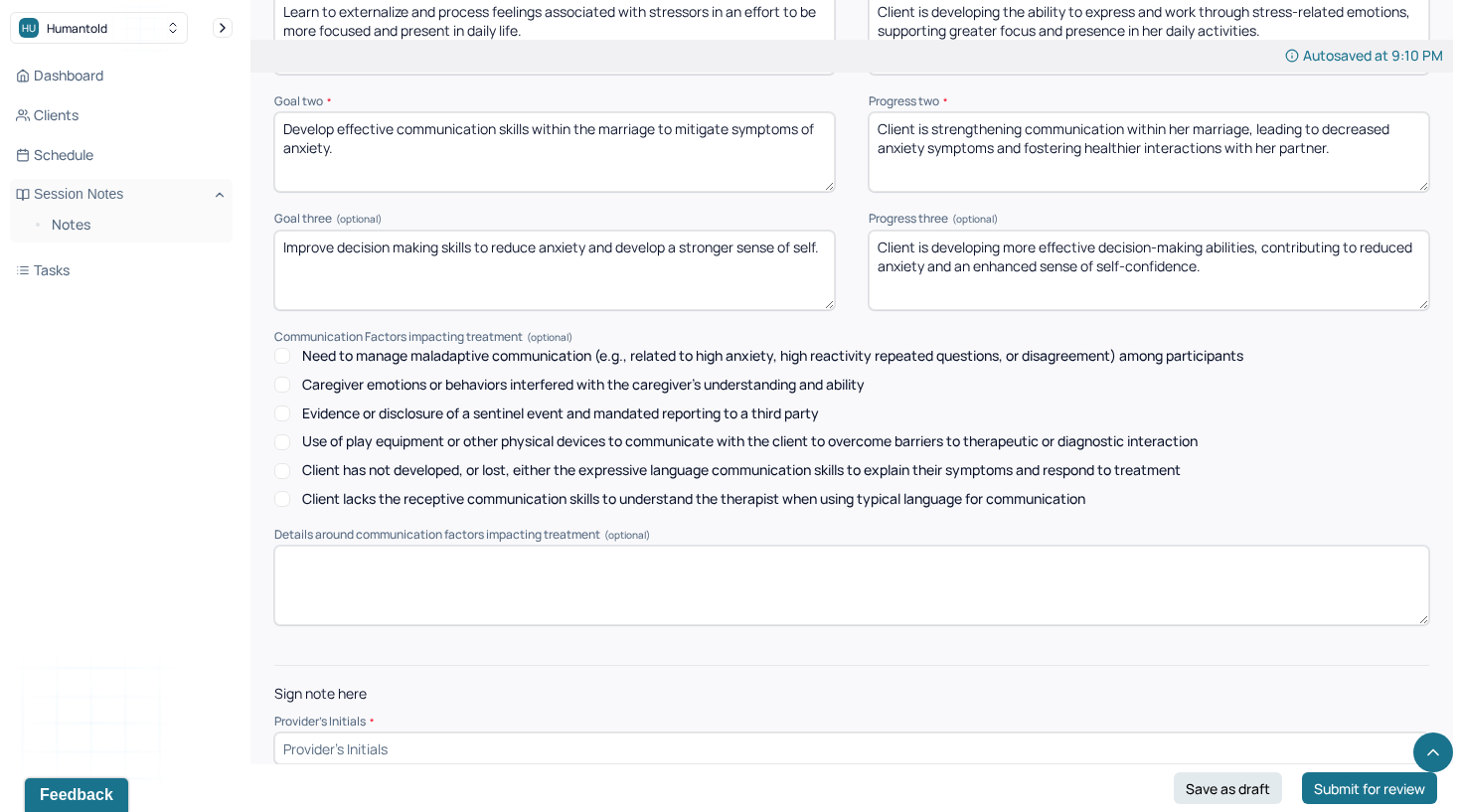 click at bounding box center (852, 748) 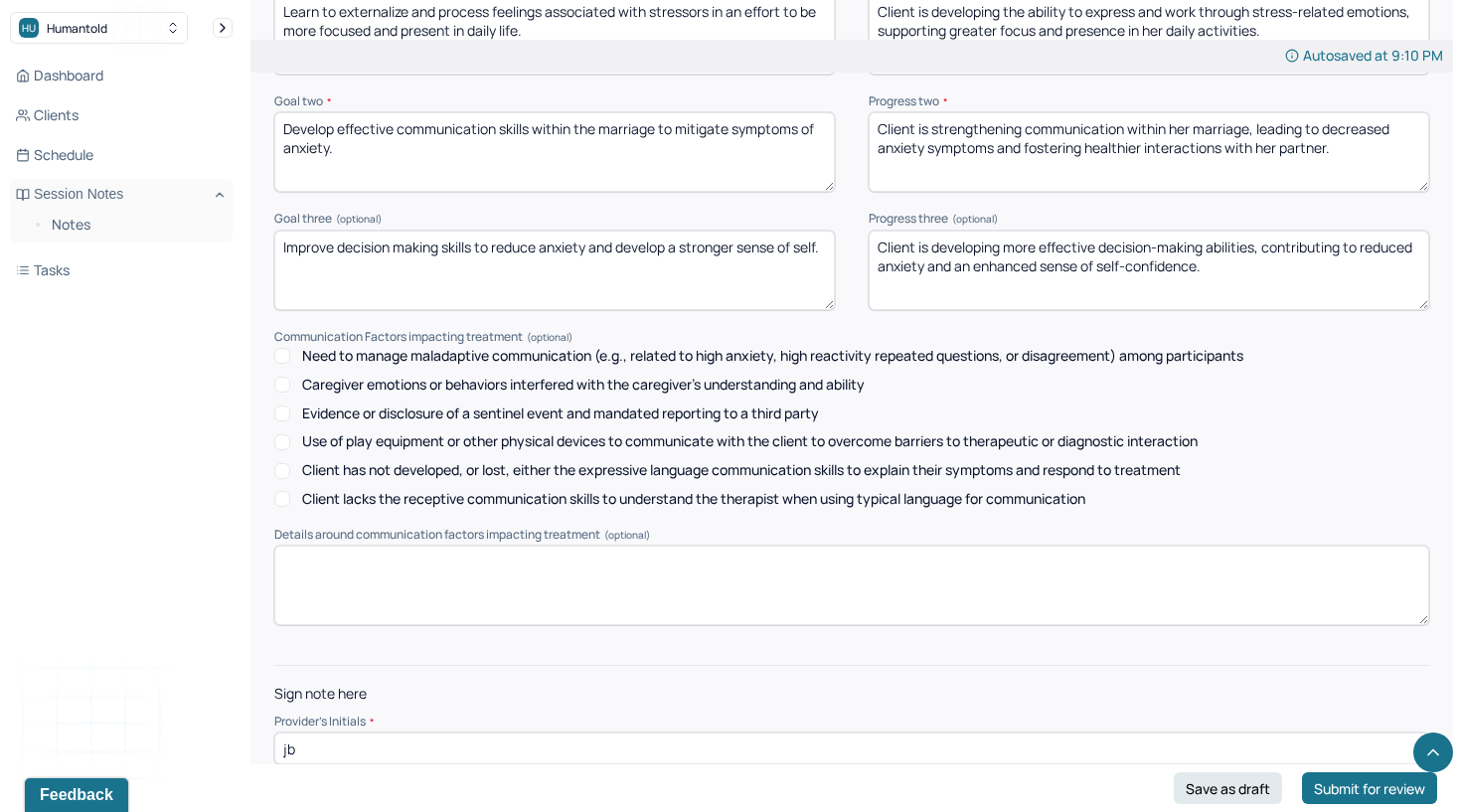 type on "jb" 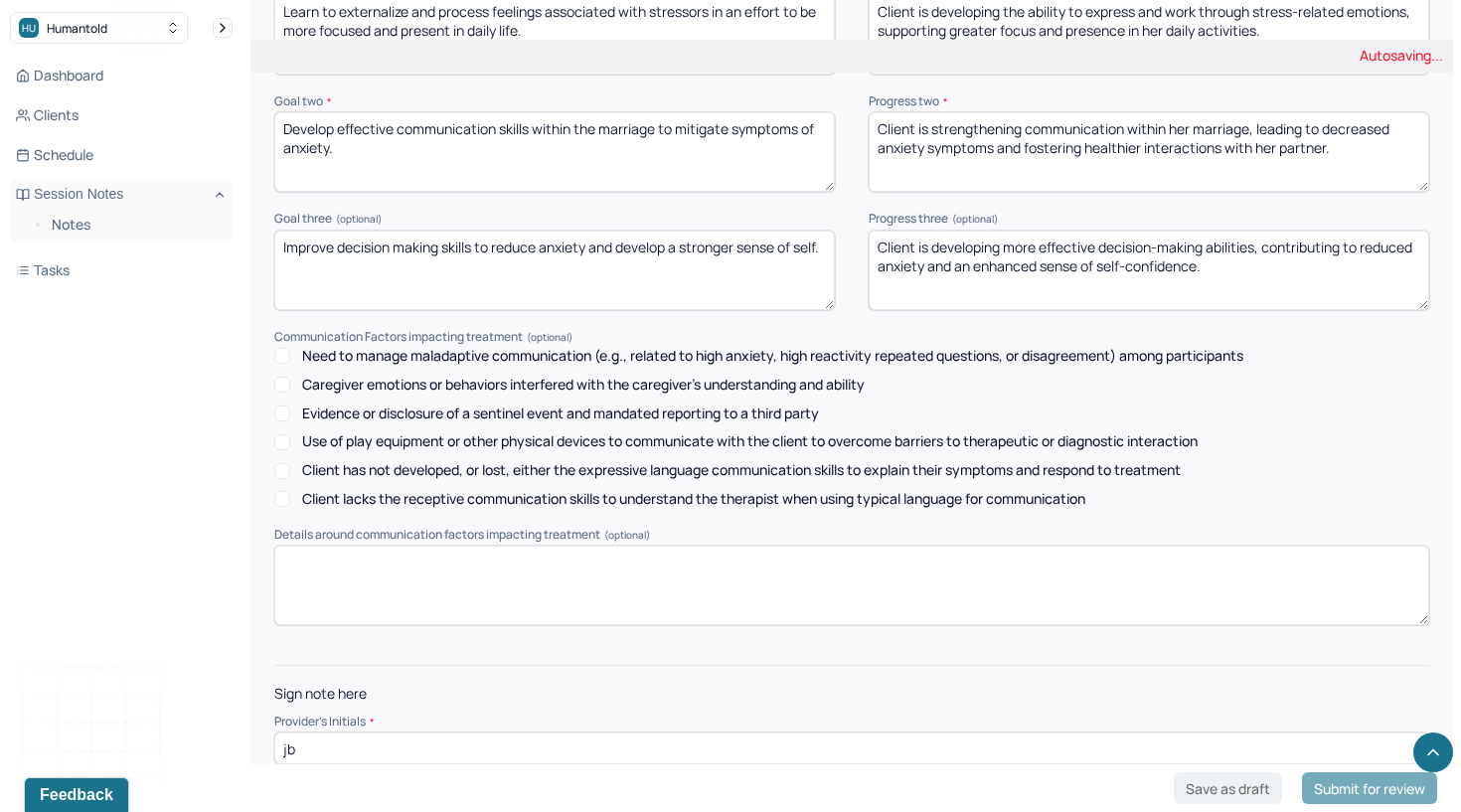 click on "Complete [FIRST]'s Tue, 08/05 session note" at bounding box center (852, 715) 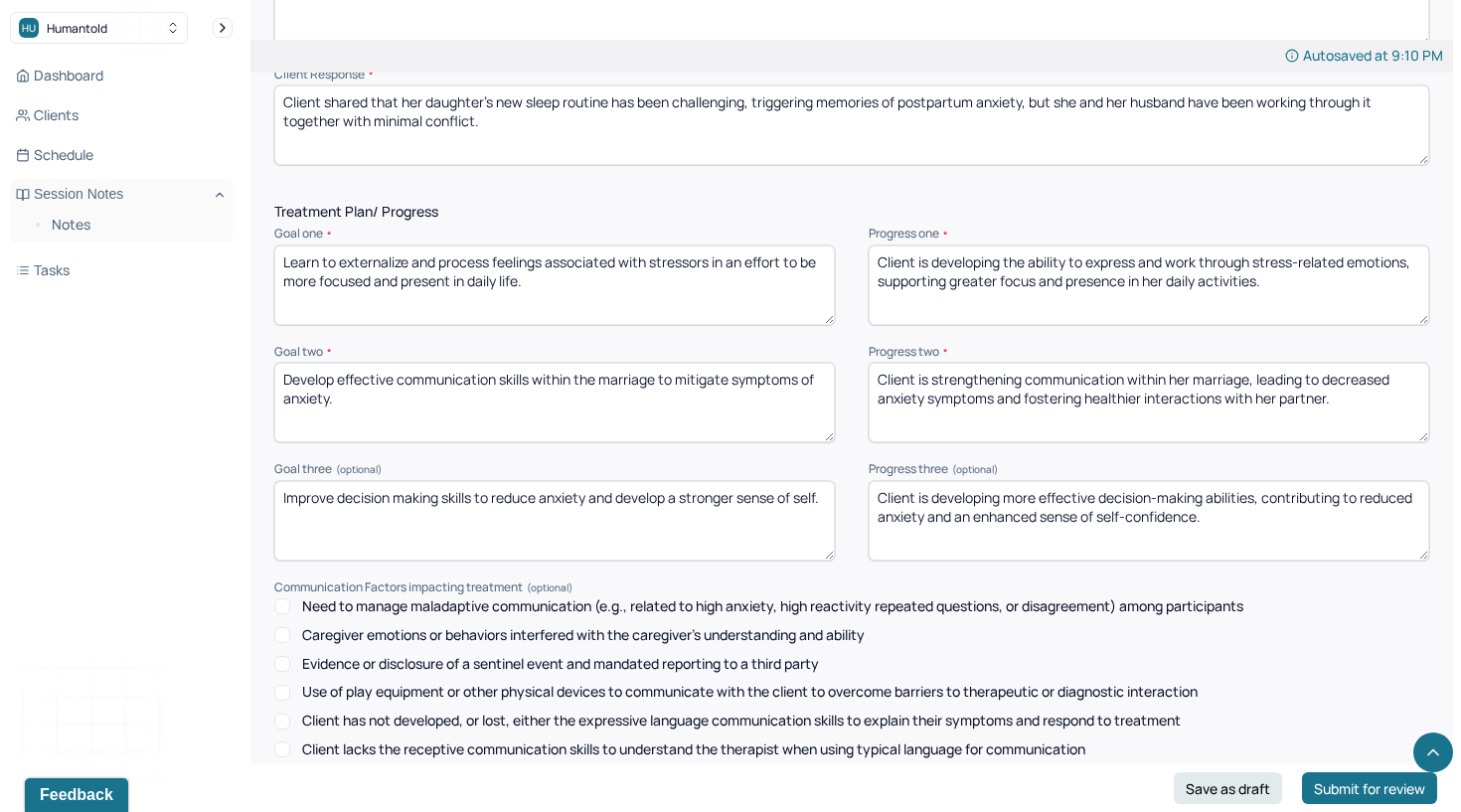 scroll, scrollTop: 2453, scrollLeft: 0, axis: vertical 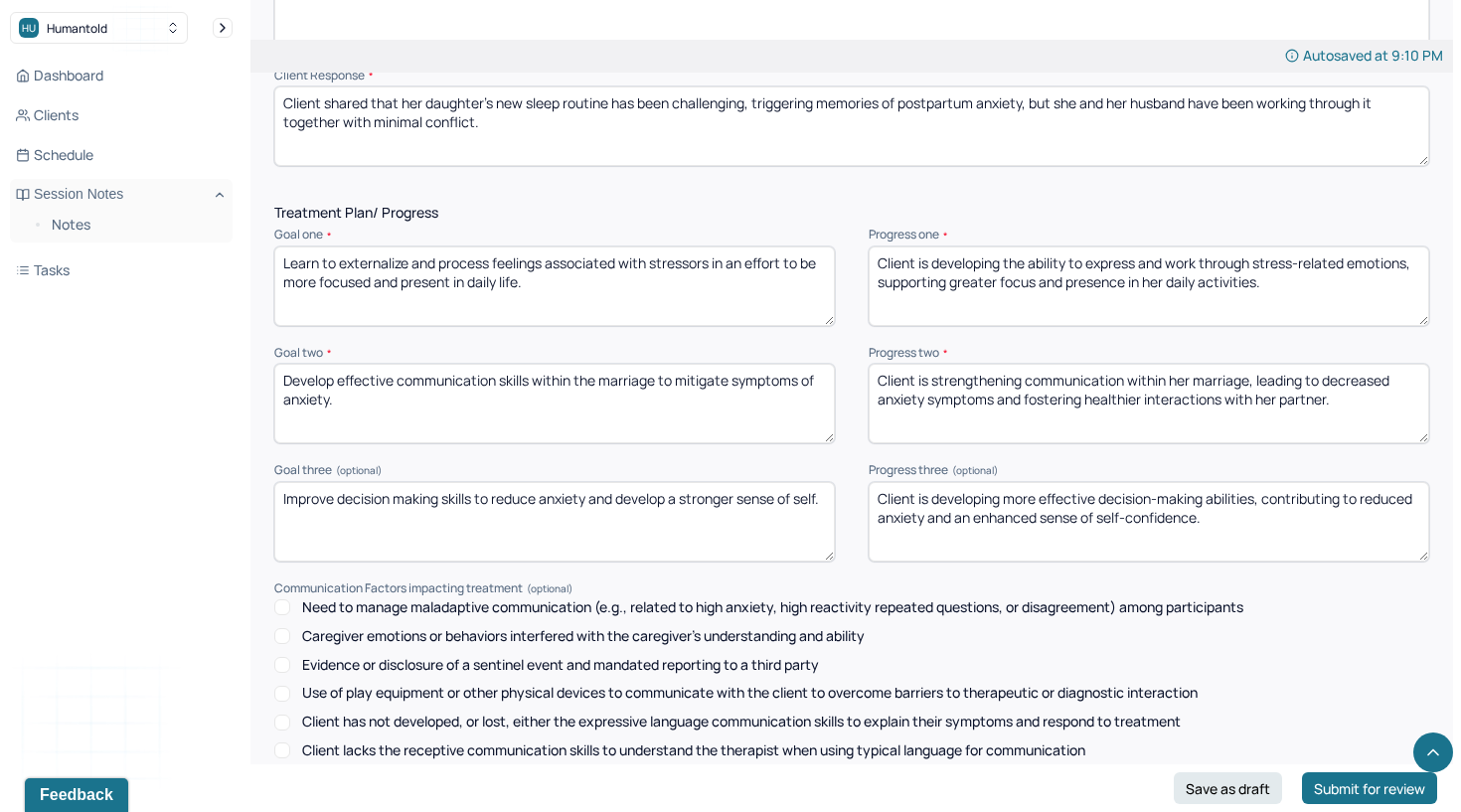 click on "Client is developing more effective decision-making abilities, contributing to reduced anxiety and an enhanced sense of self-confidence." at bounding box center [1149, 522] 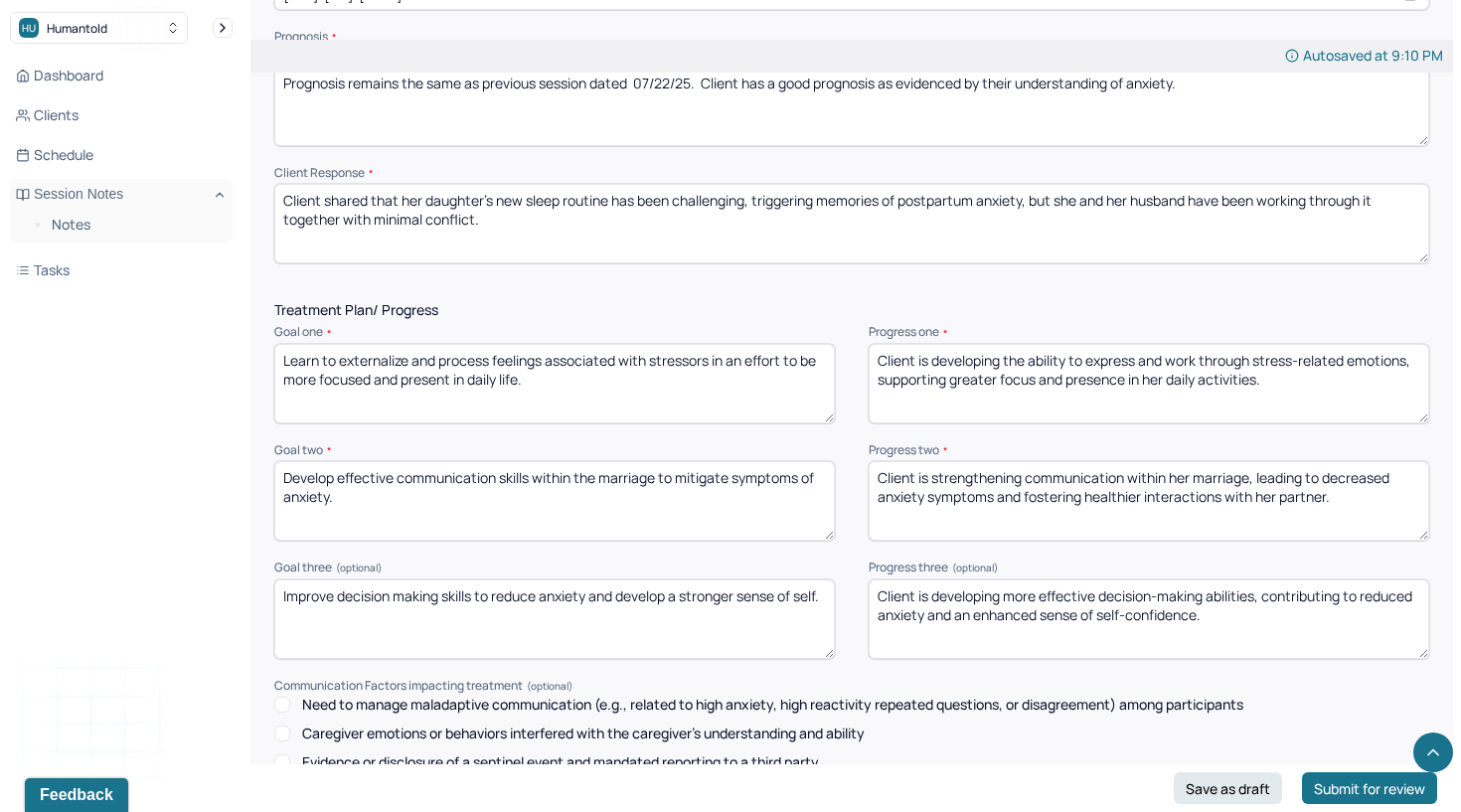 scroll, scrollTop: 2349, scrollLeft: 0, axis: vertical 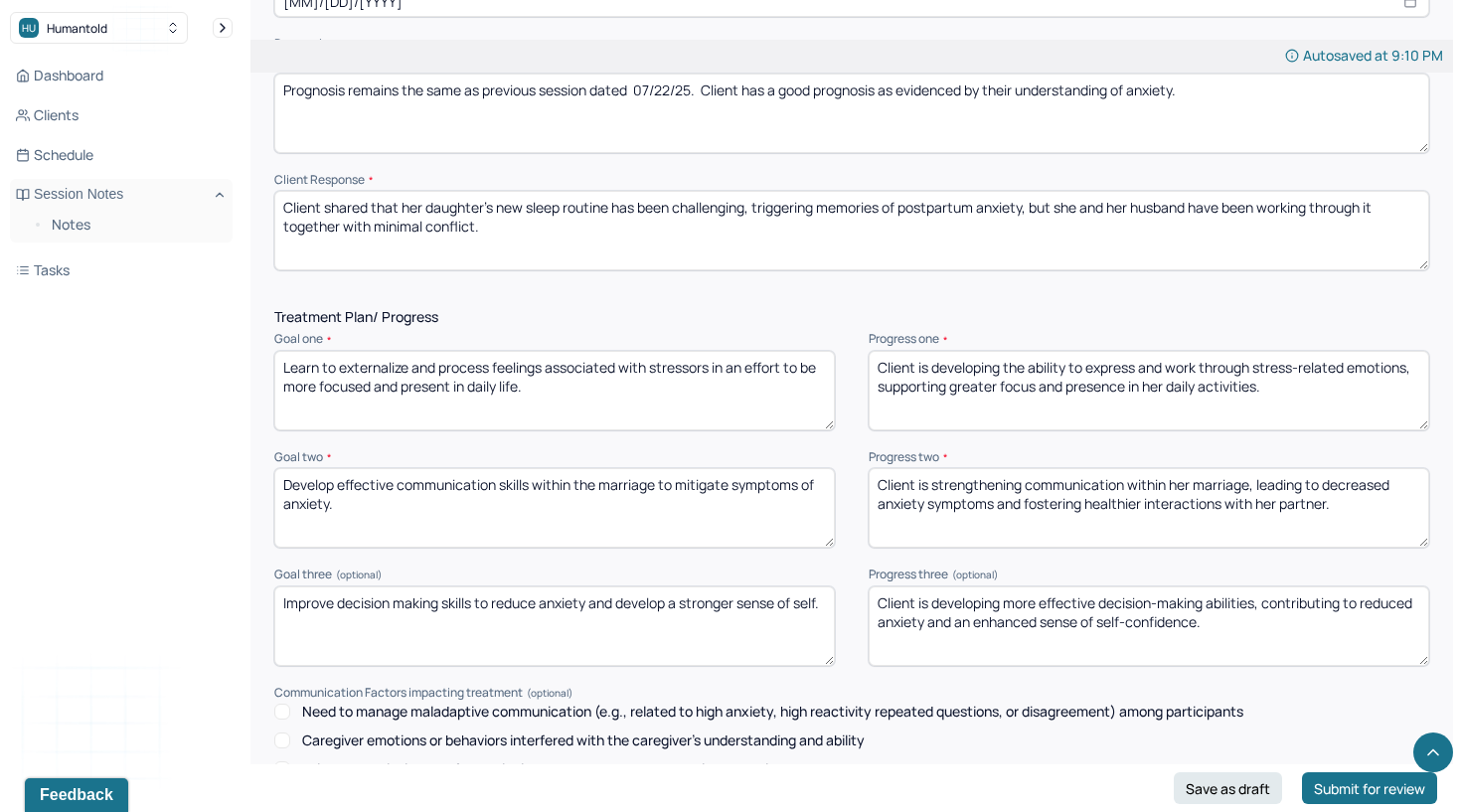 click on "Client shared that her daughter’s new sleep routine has been challenging, triggering memories of postpartum anxiety, but she and her husband have been working through it together with minimal conflict." at bounding box center (852, 231) 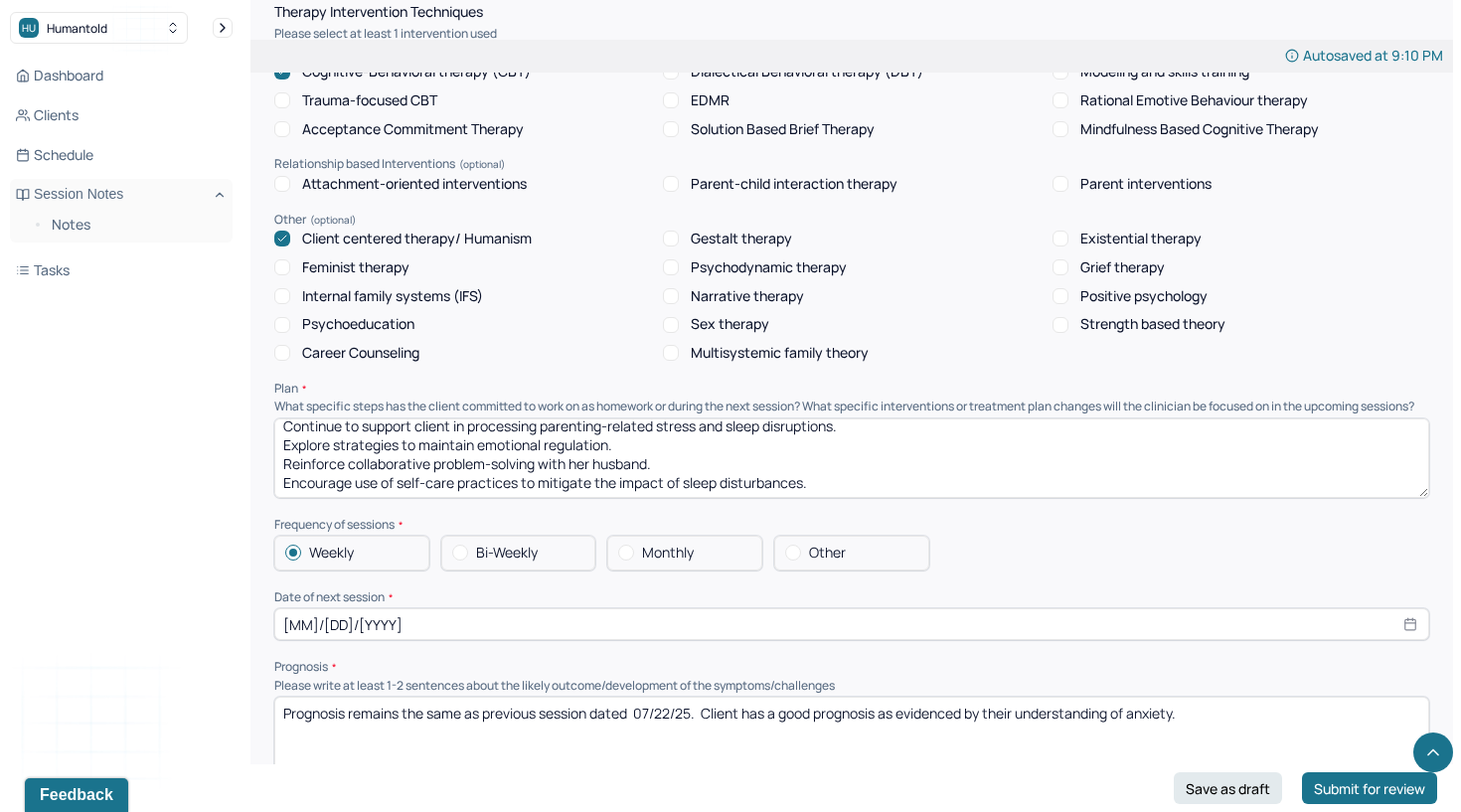 scroll, scrollTop: 1724, scrollLeft: 0, axis: vertical 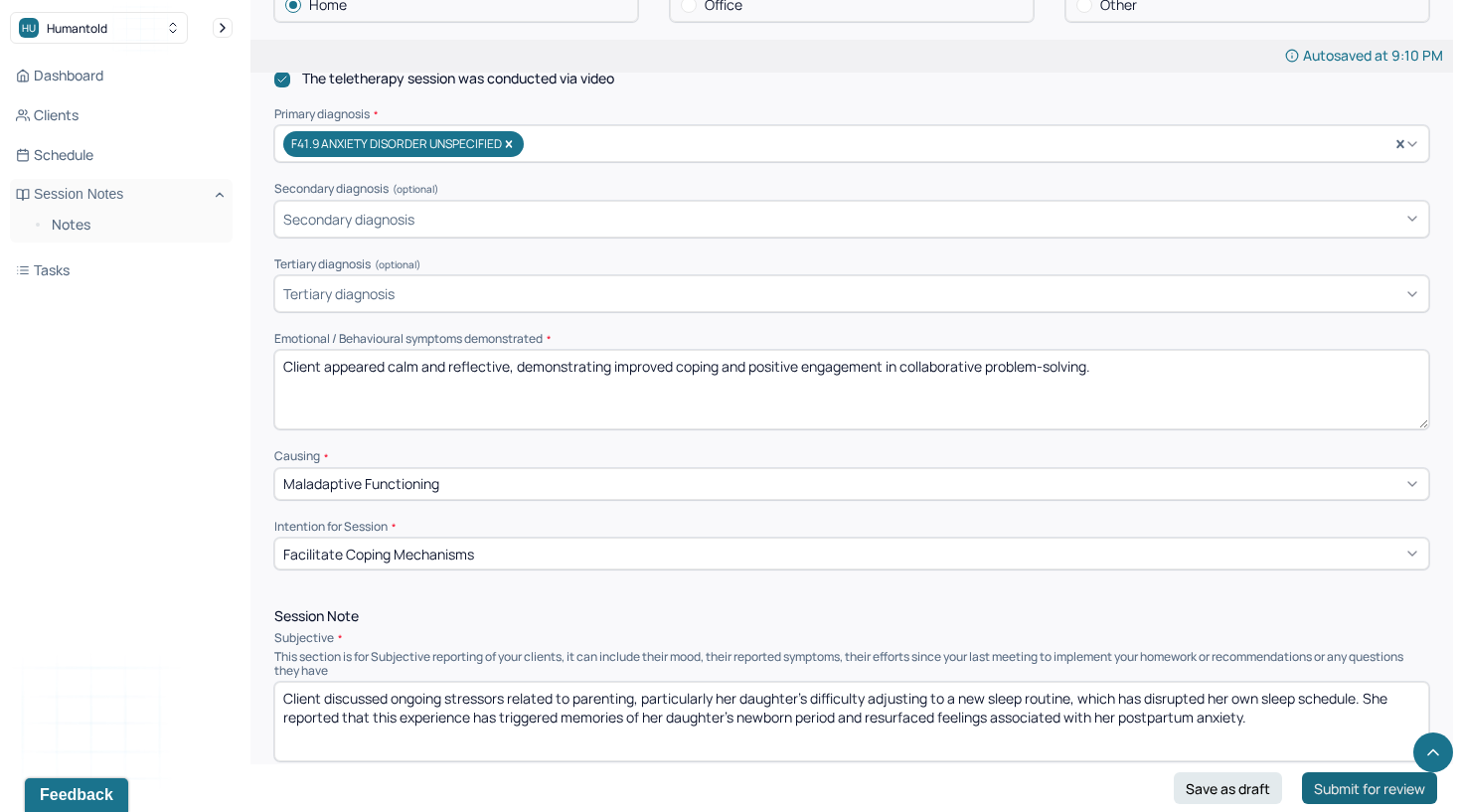 click on "Submit for review" at bounding box center [1370, 788] 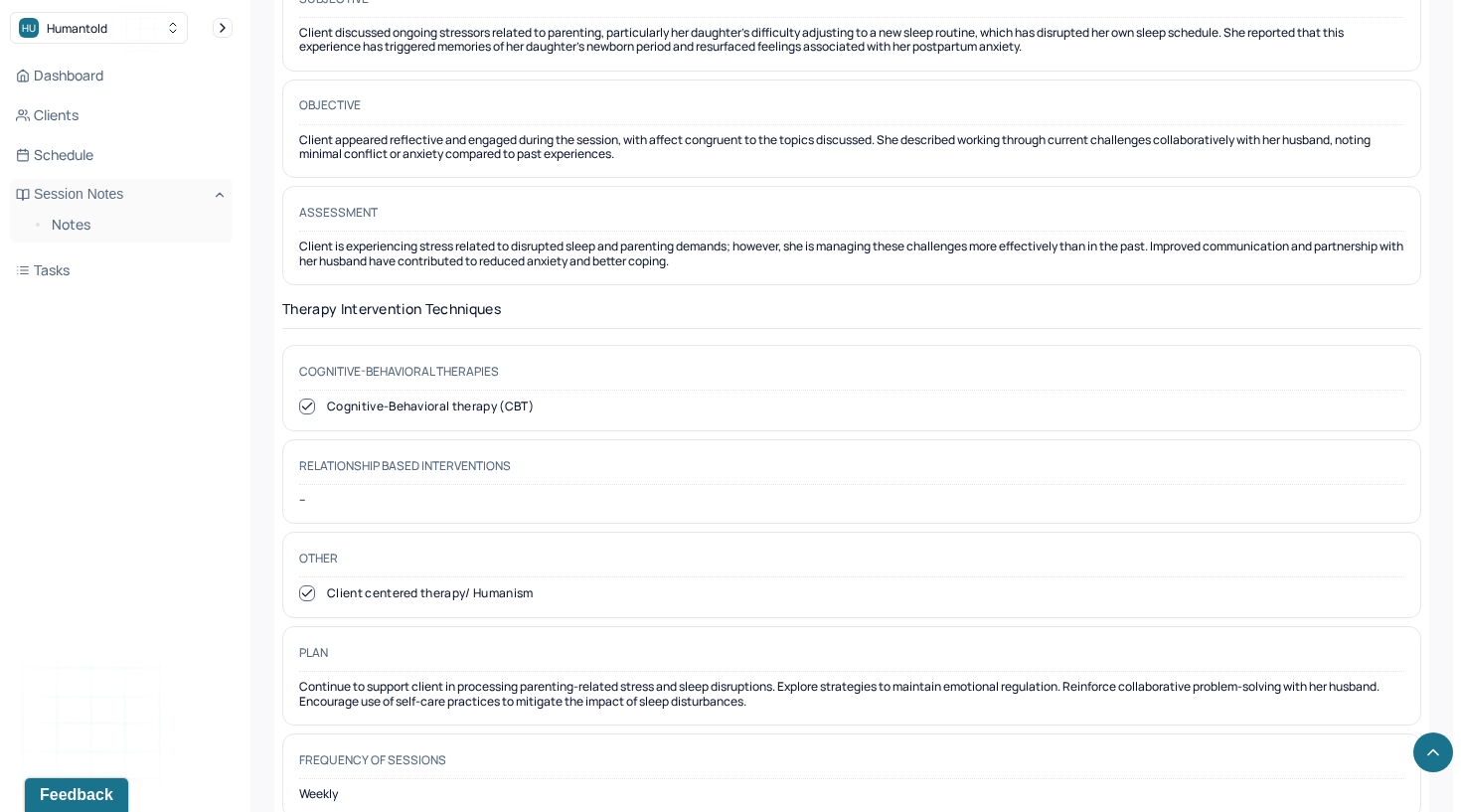 scroll, scrollTop: 1604, scrollLeft: 0, axis: vertical 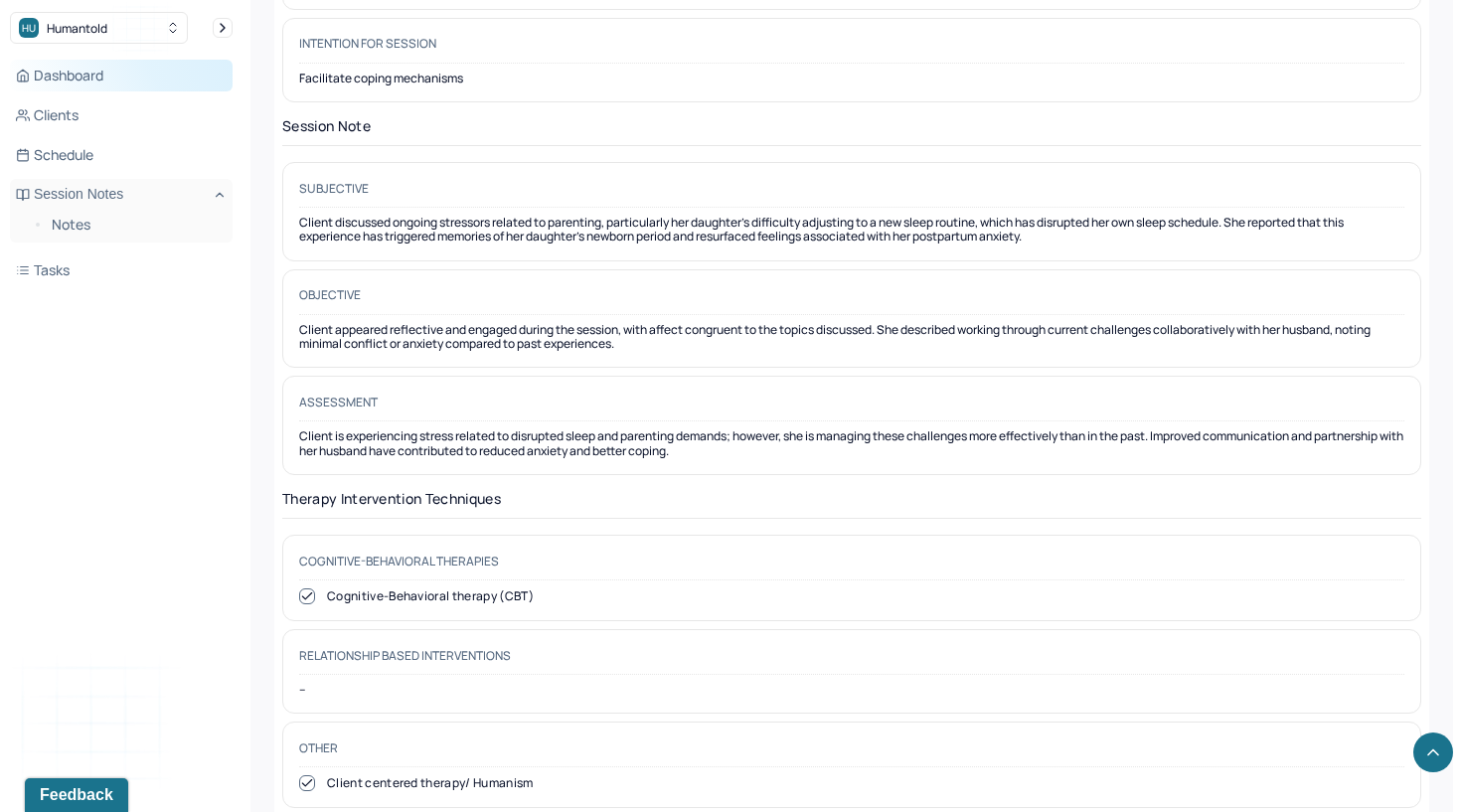 click on "Dashboard" at bounding box center [121, 76] 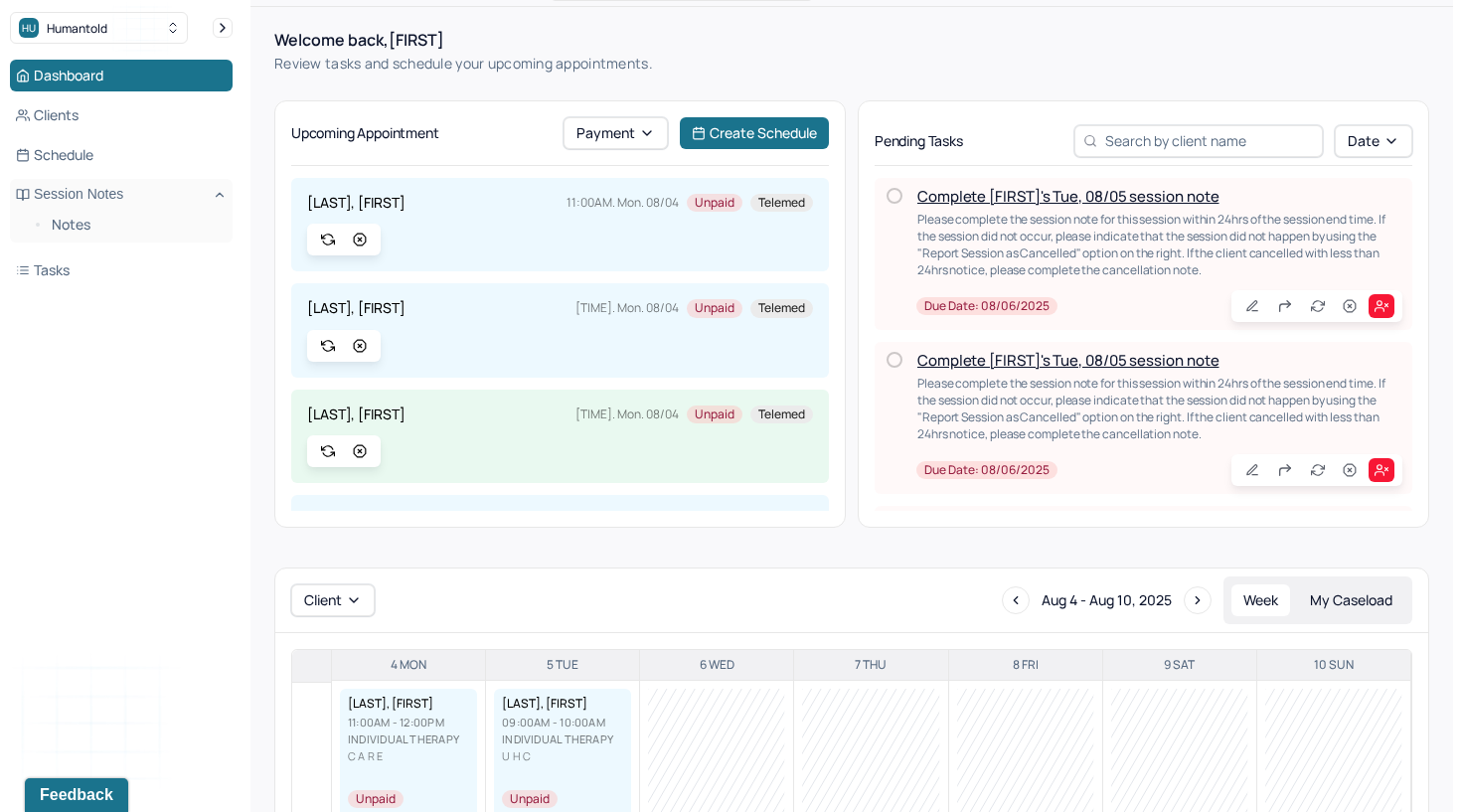 scroll, scrollTop: 41, scrollLeft: 0, axis: vertical 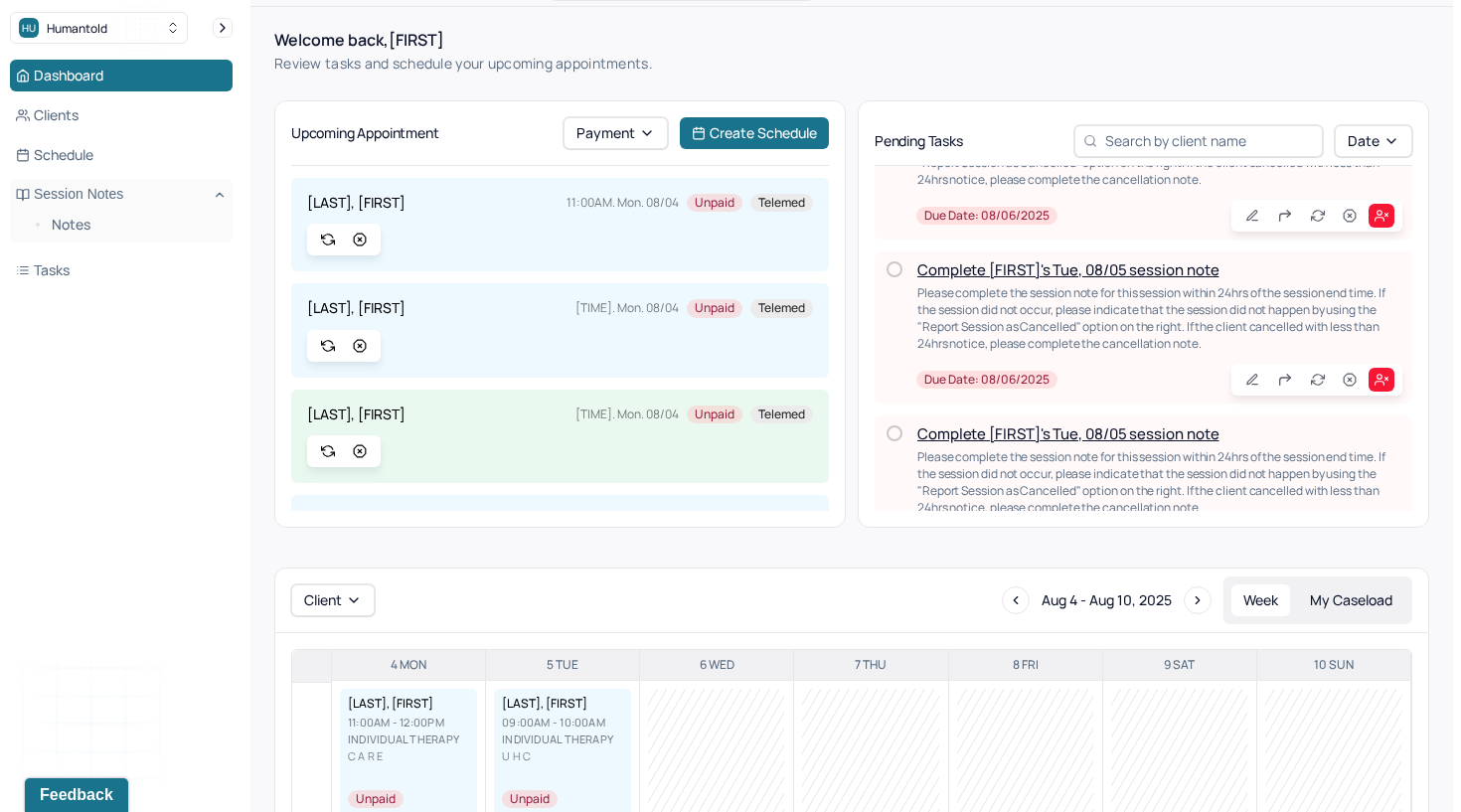 click on "Complete [FIRST]'s Tue, 08/05 session note" at bounding box center [1067, 269] 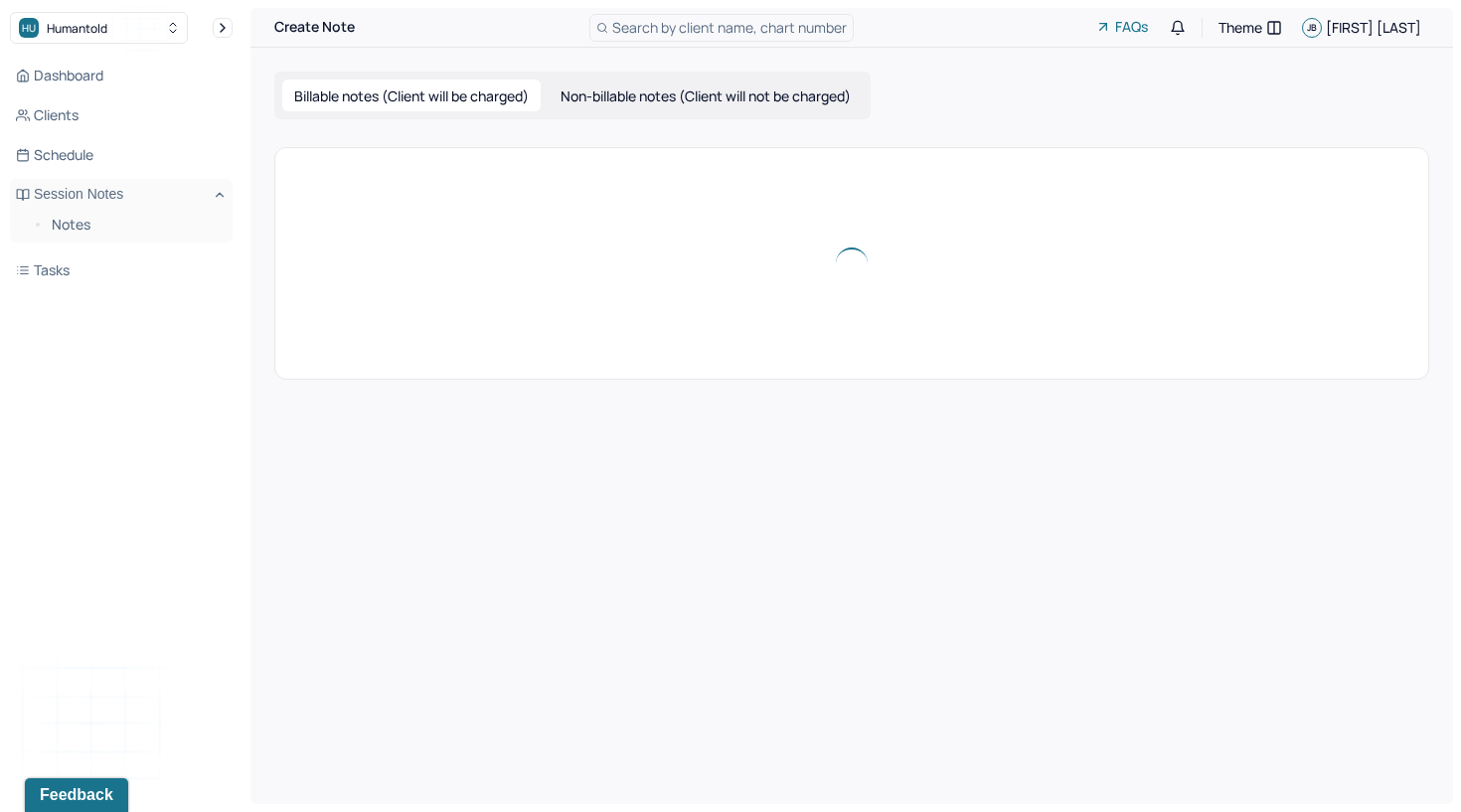 scroll, scrollTop: 0, scrollLeft: 0, axis: both 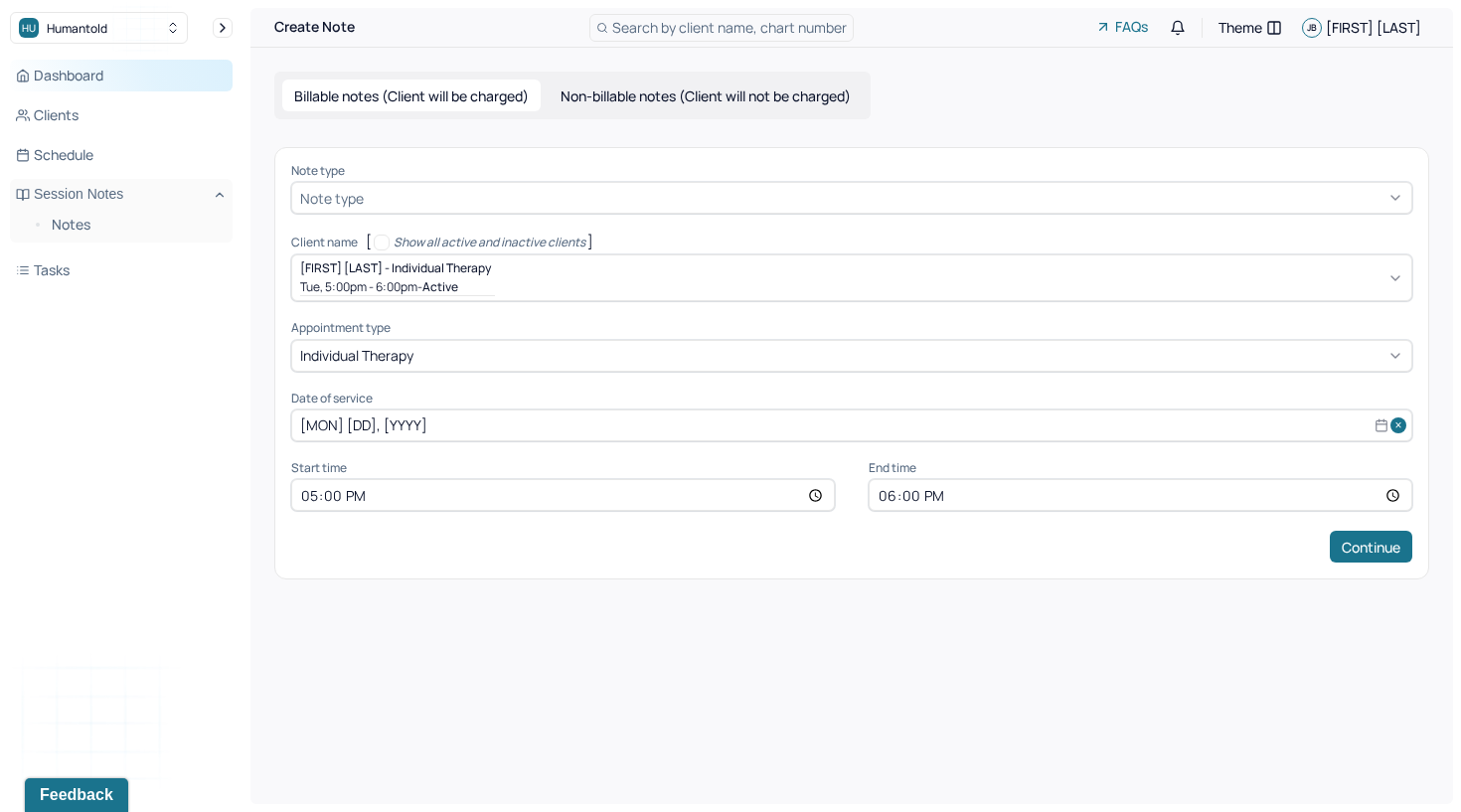 click on "Dashboard" at bounding box center [121, 76] 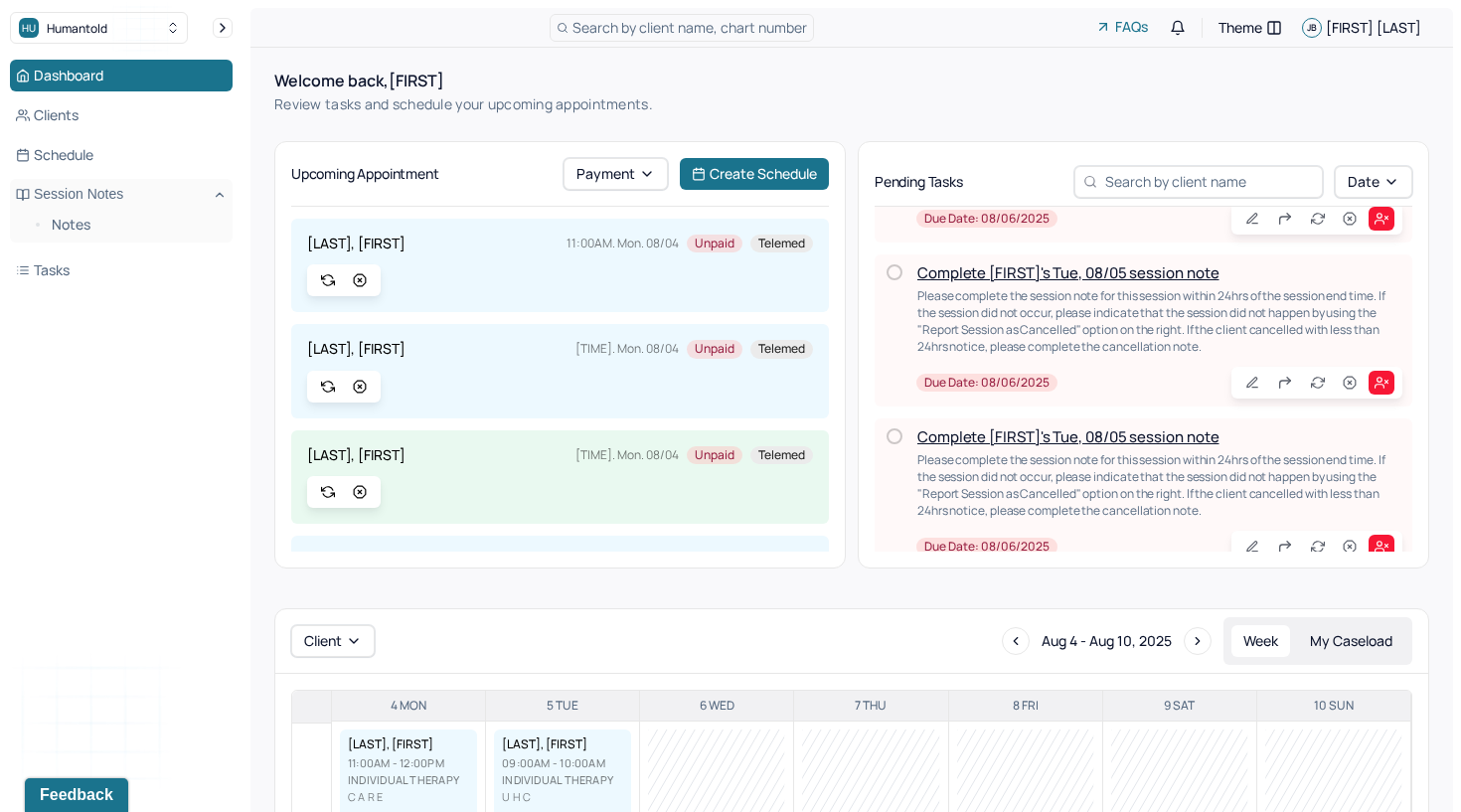 scroll, scrollTop: 168, scrollLeft: 0, axis: vertical 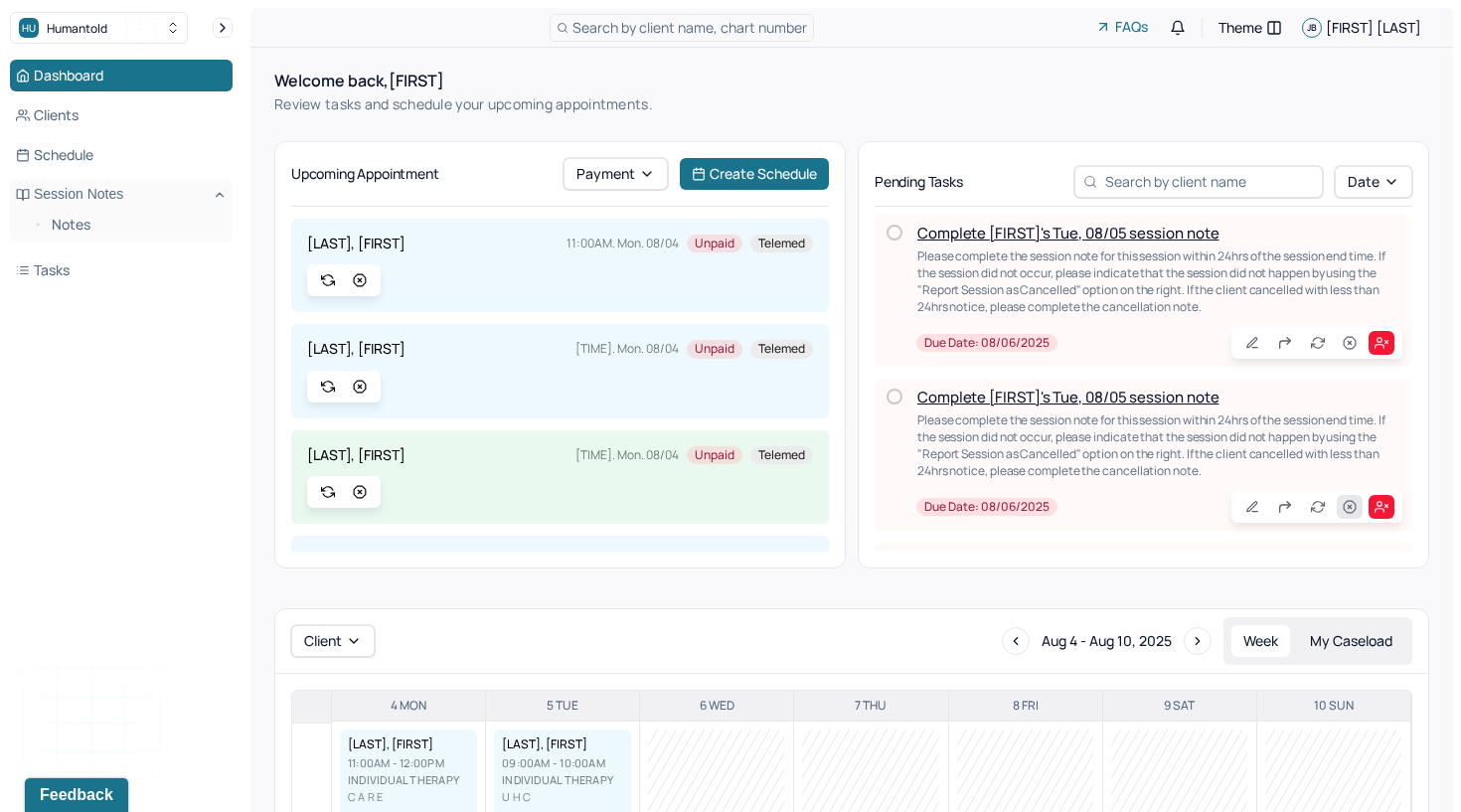 click 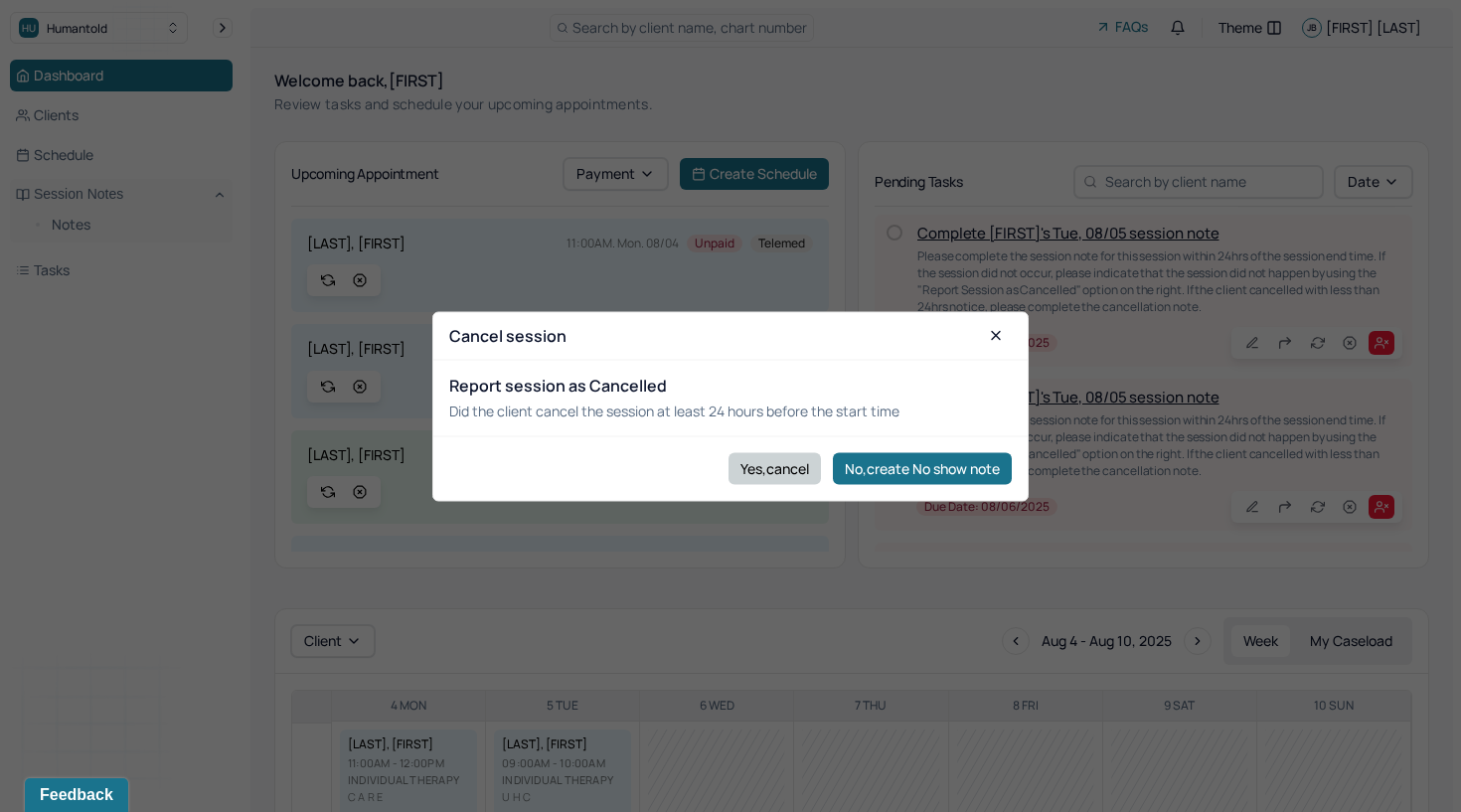 click on "Yes,cancel" at bounding box center (774, 468) 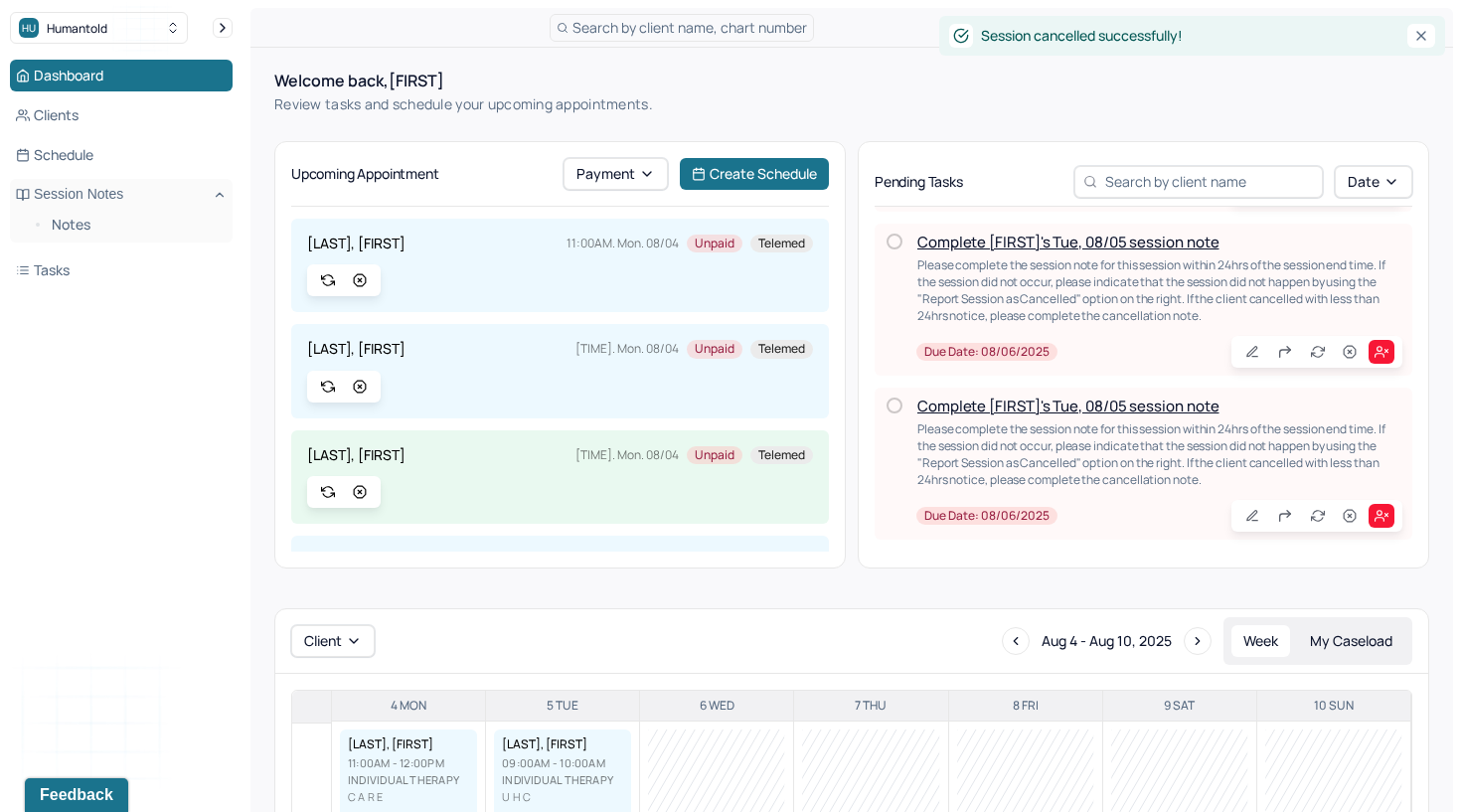 scroll, scrollTop: 322, scrollLeft: 0, axis: vertical 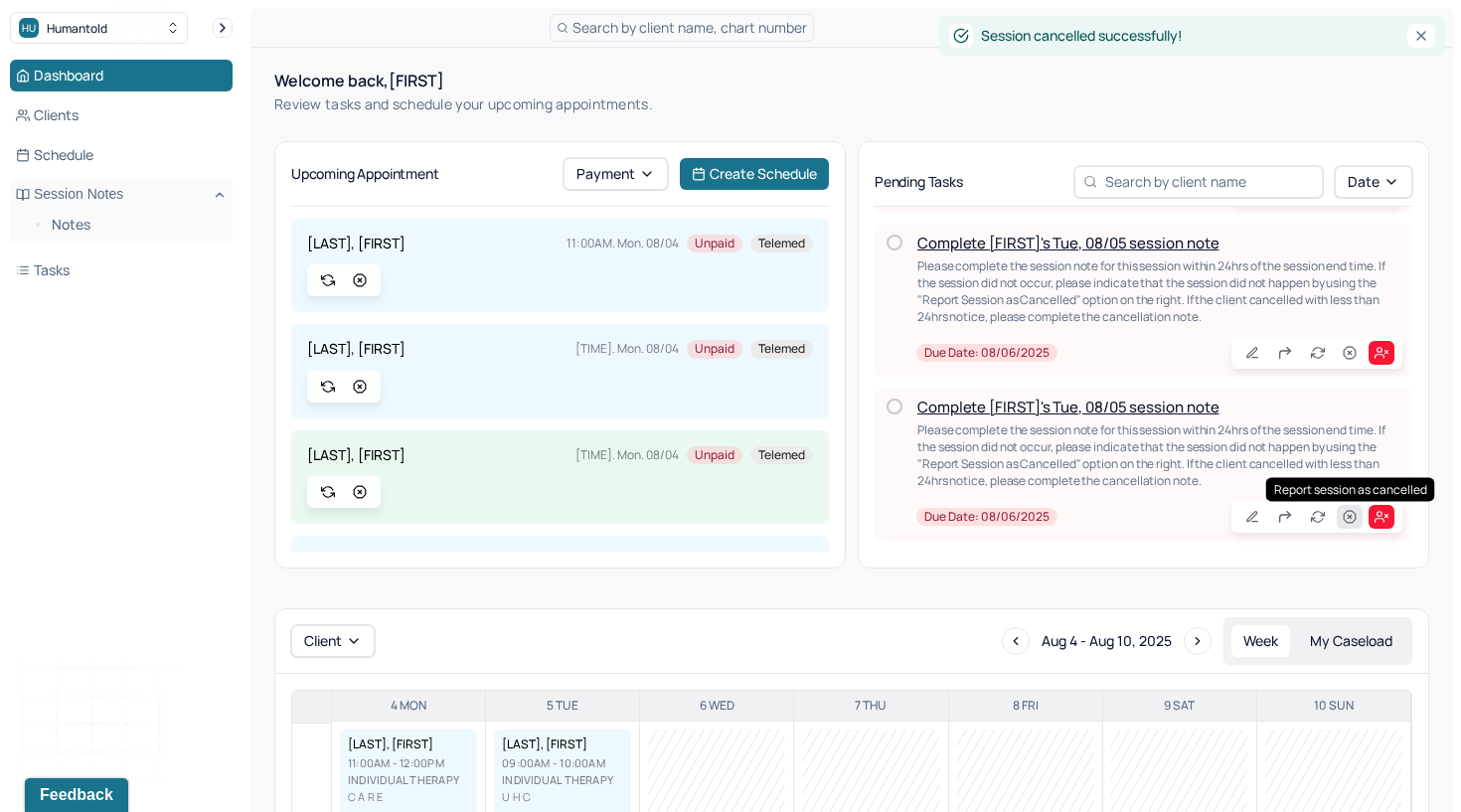 click 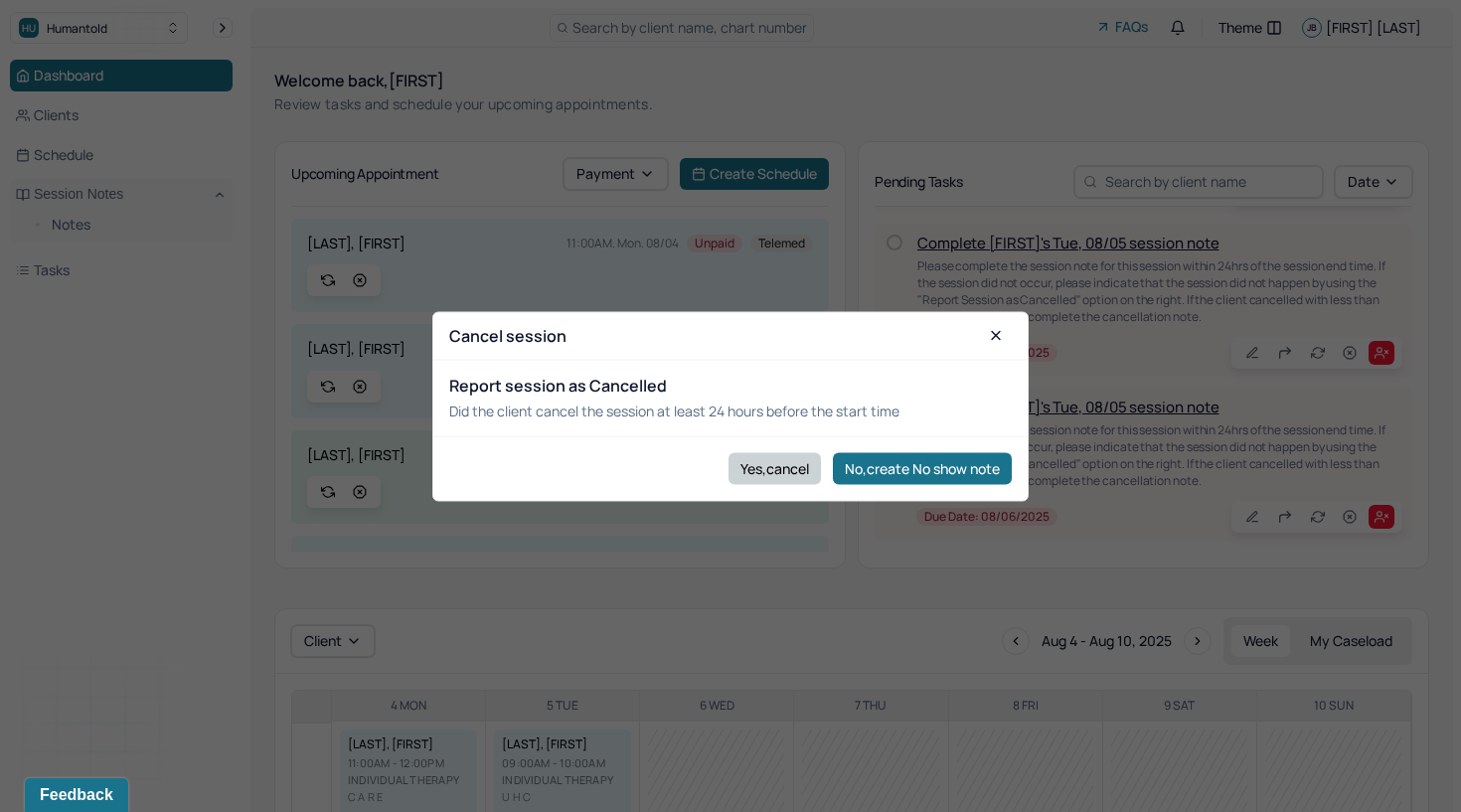 click on "Yes,cancel" at bounding box center [774, 468] 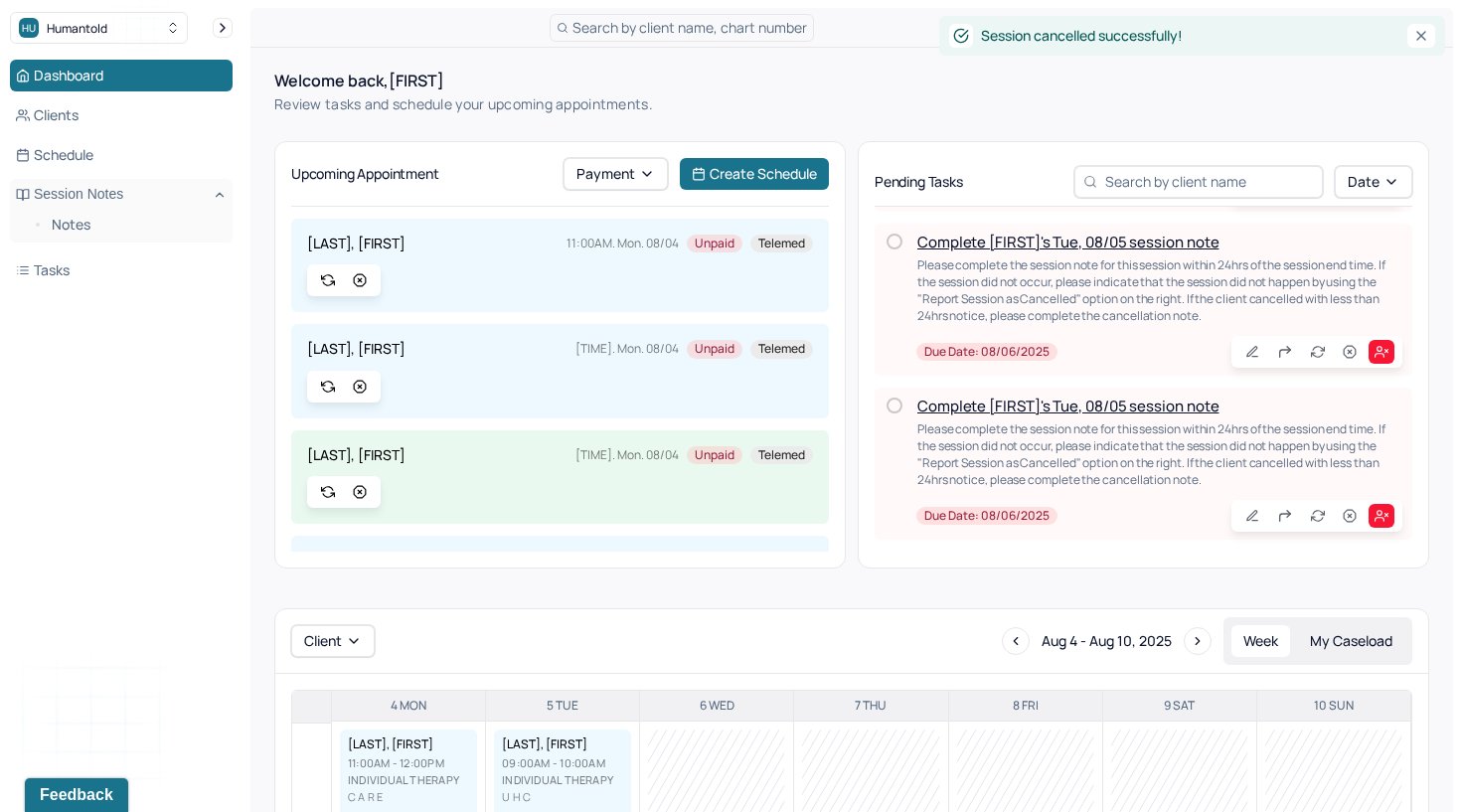 scroll, scrollTop: 158, scrollLeft: 0, axis: vertical 